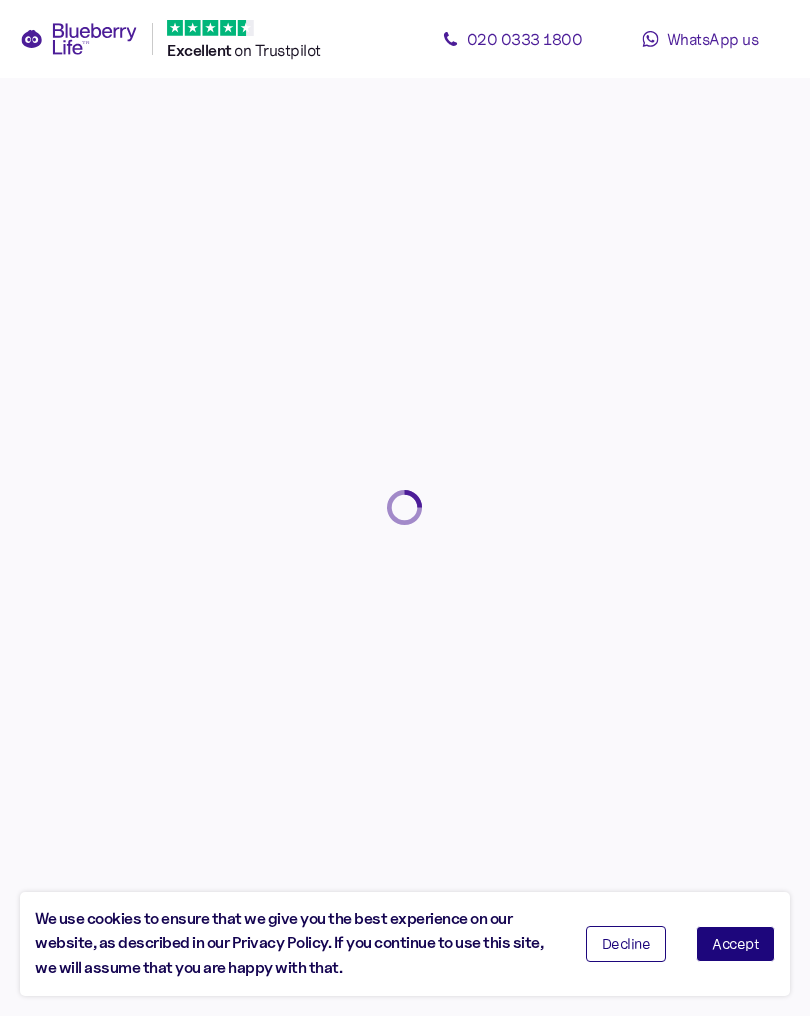 scroll, scrollTop: 0, scrollLeft: 0, axis: both 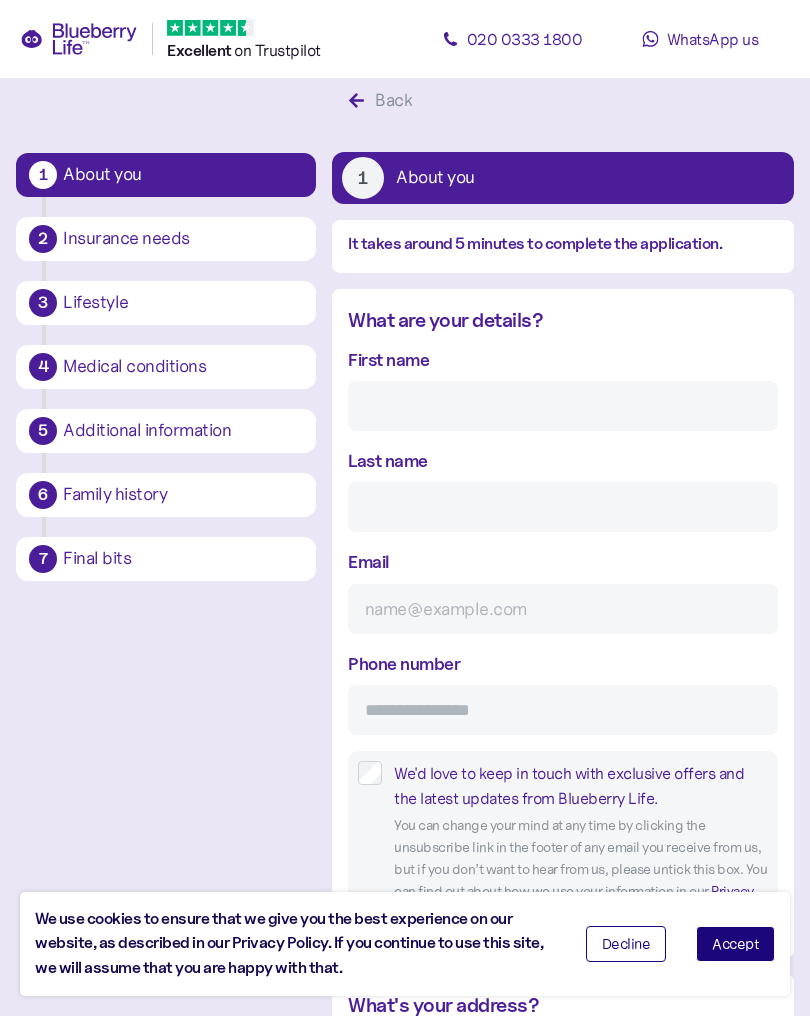 click on "First name" at bounding box center (563, 406) 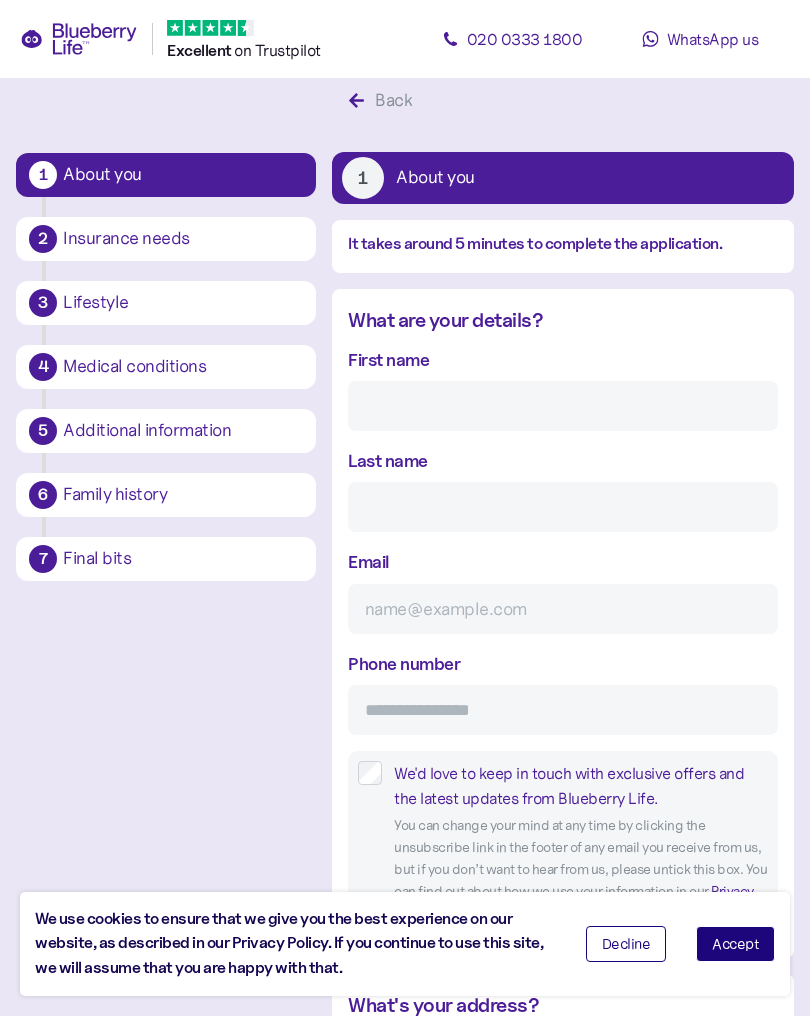 click on "First name" at bounding box center (563, 406) 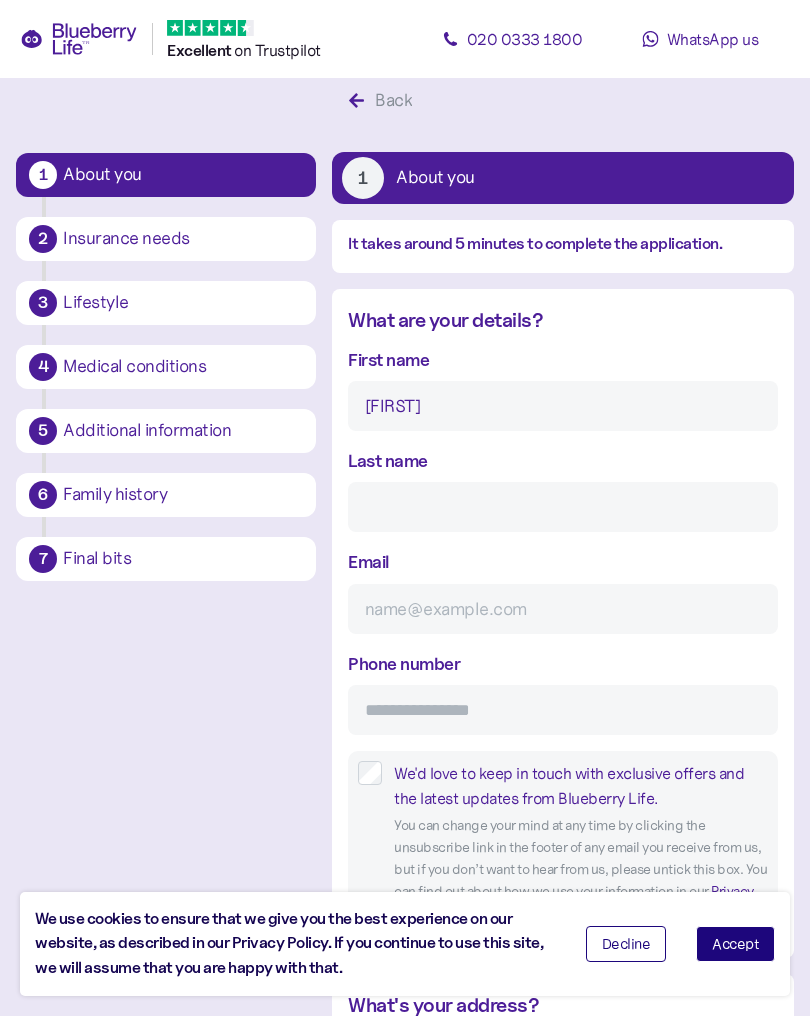type on "[FIRST]" 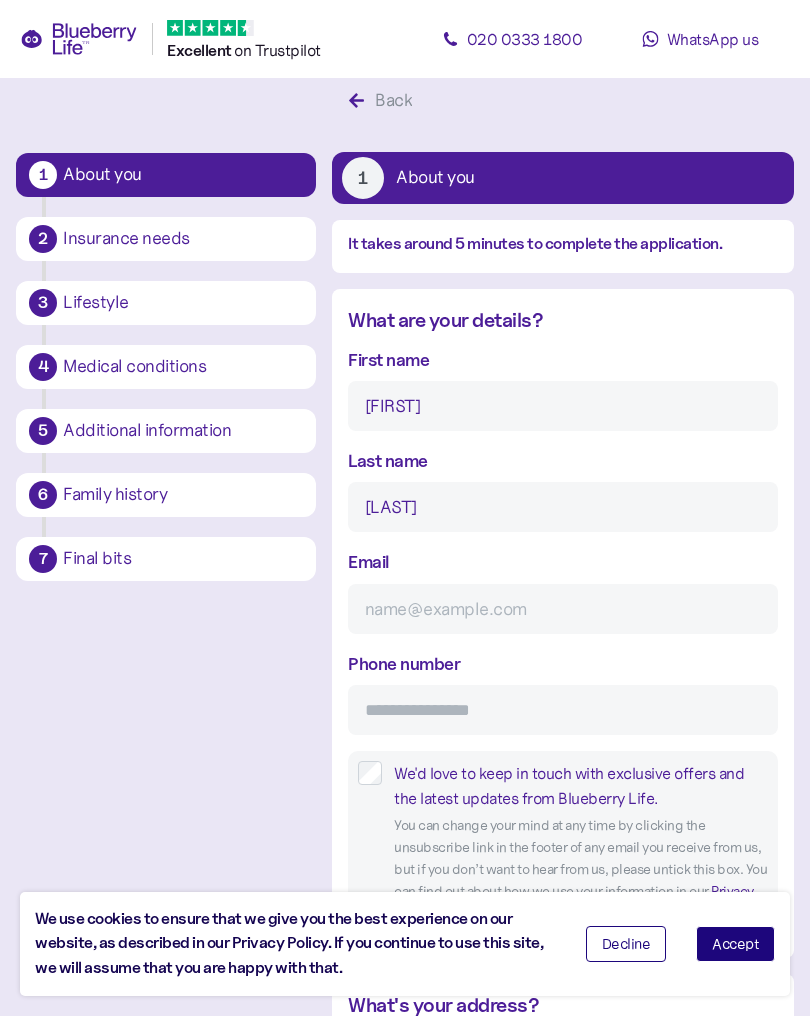 type on "[LAST]" 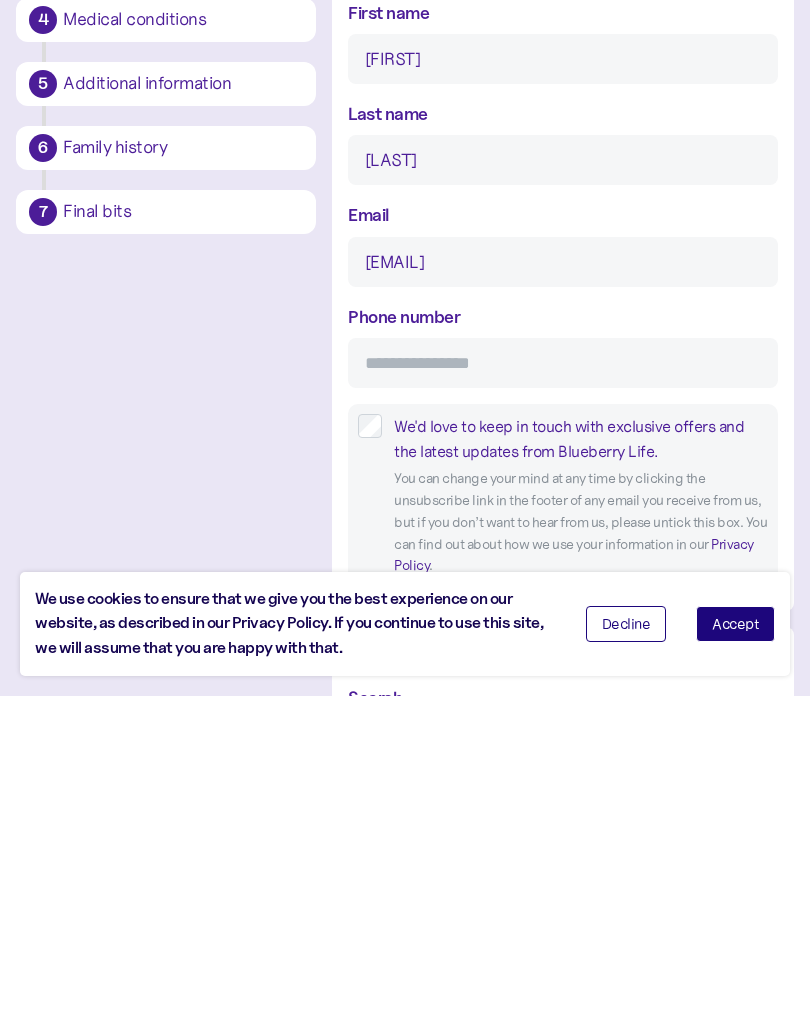 scroll, scrollTop: 86, scrollLeft: 0, axis: vertical 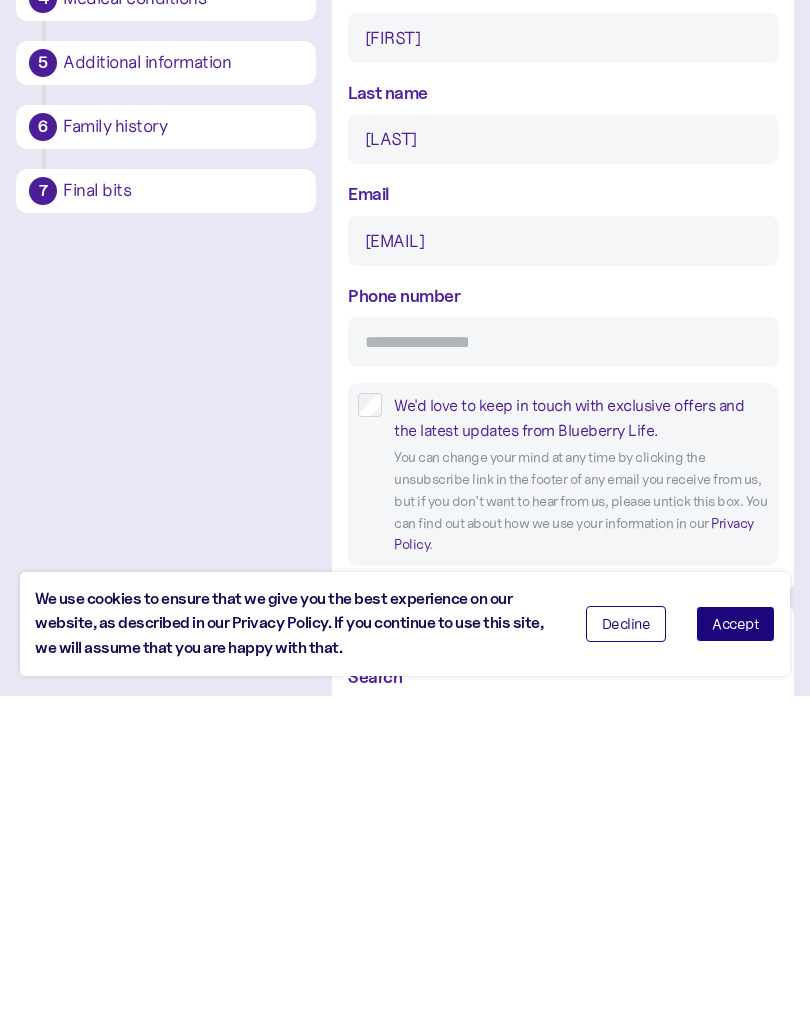 type on "[EMAIL]" 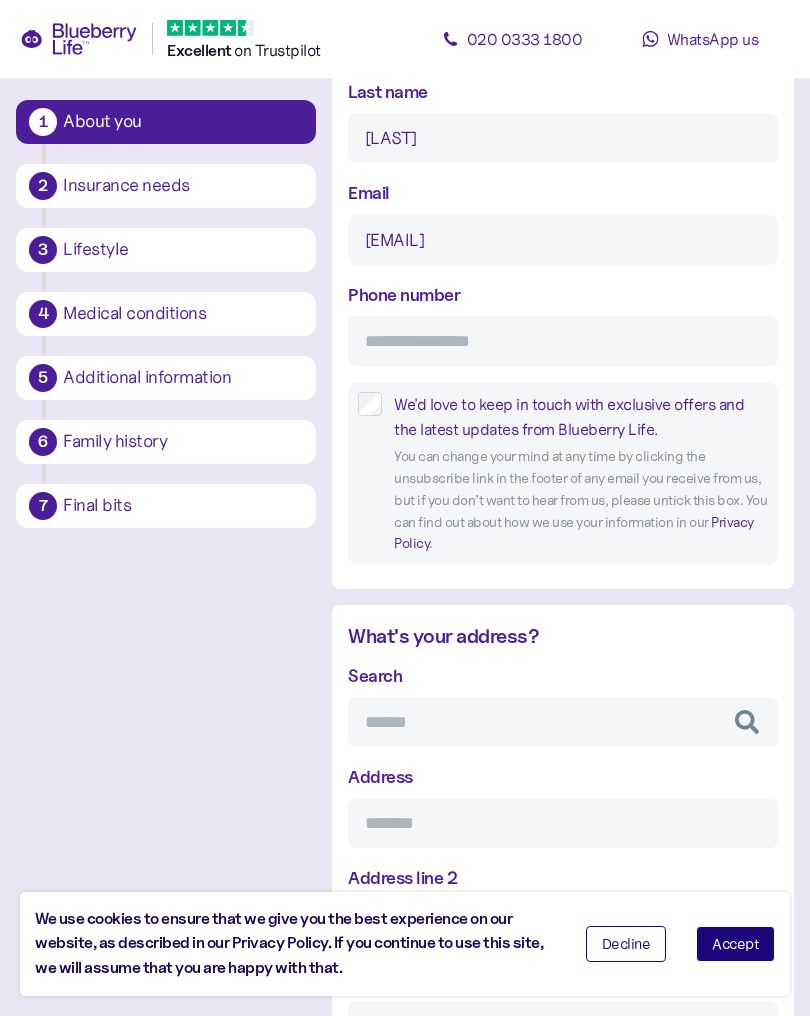 click on "Search" at bounding box center (563, 722) 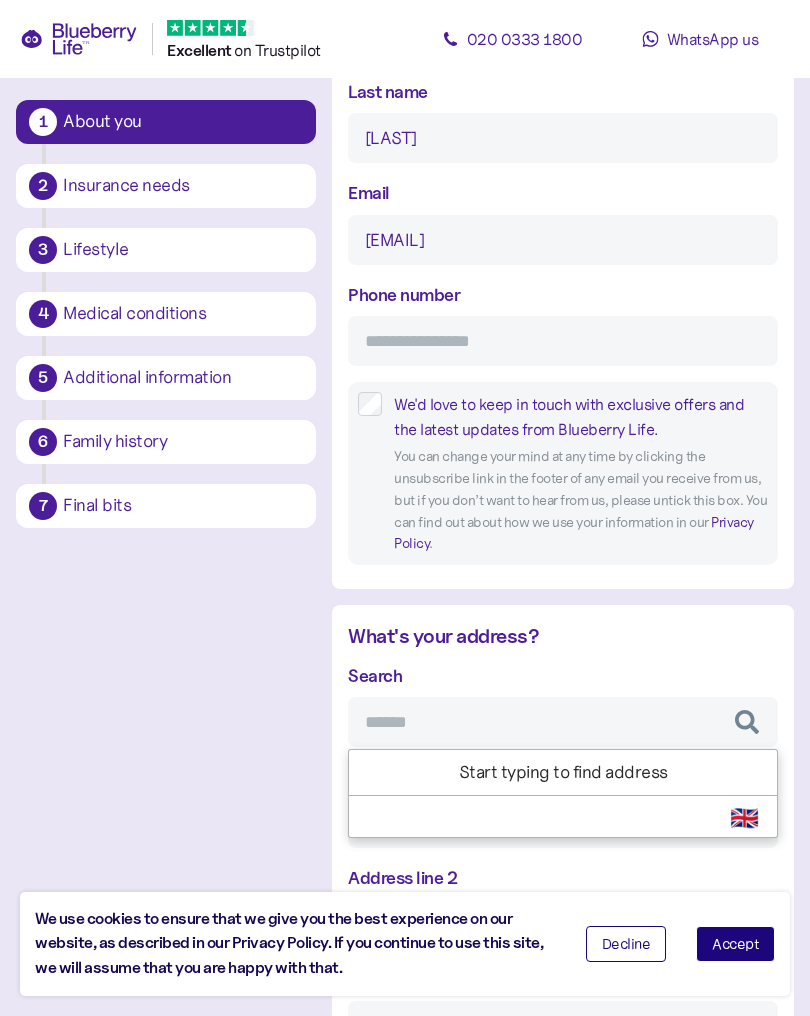 scroll, scrollTop: 446, scrollLeft: 0, axis: vertical 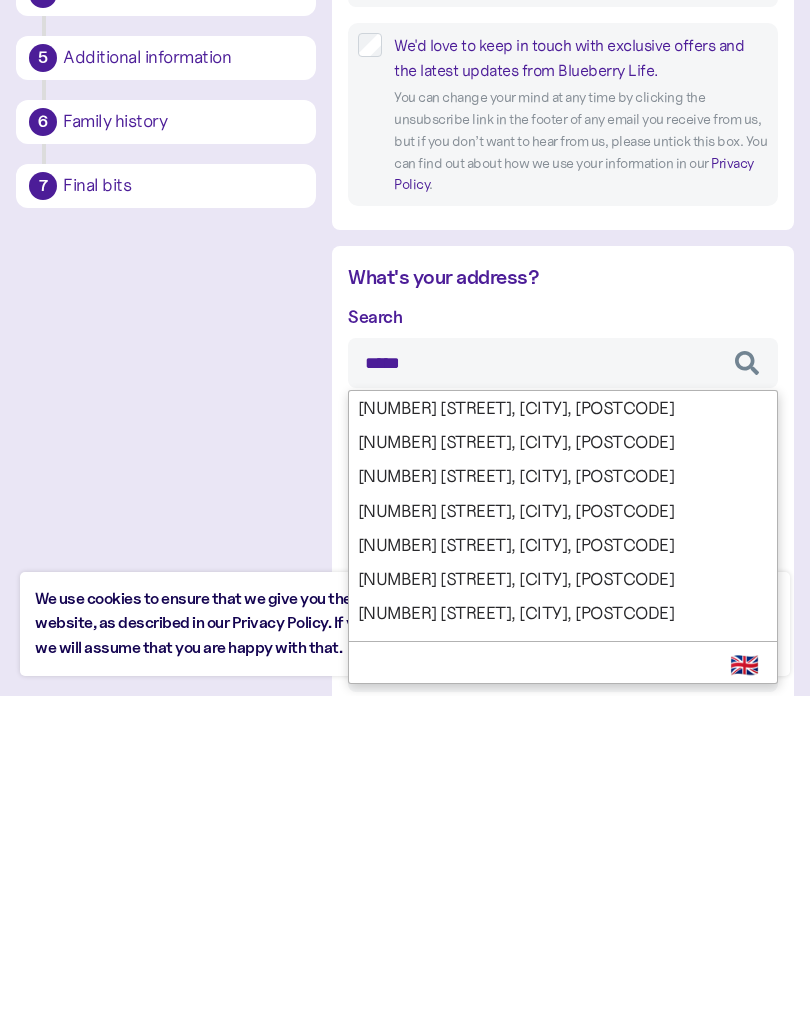 type on "******" 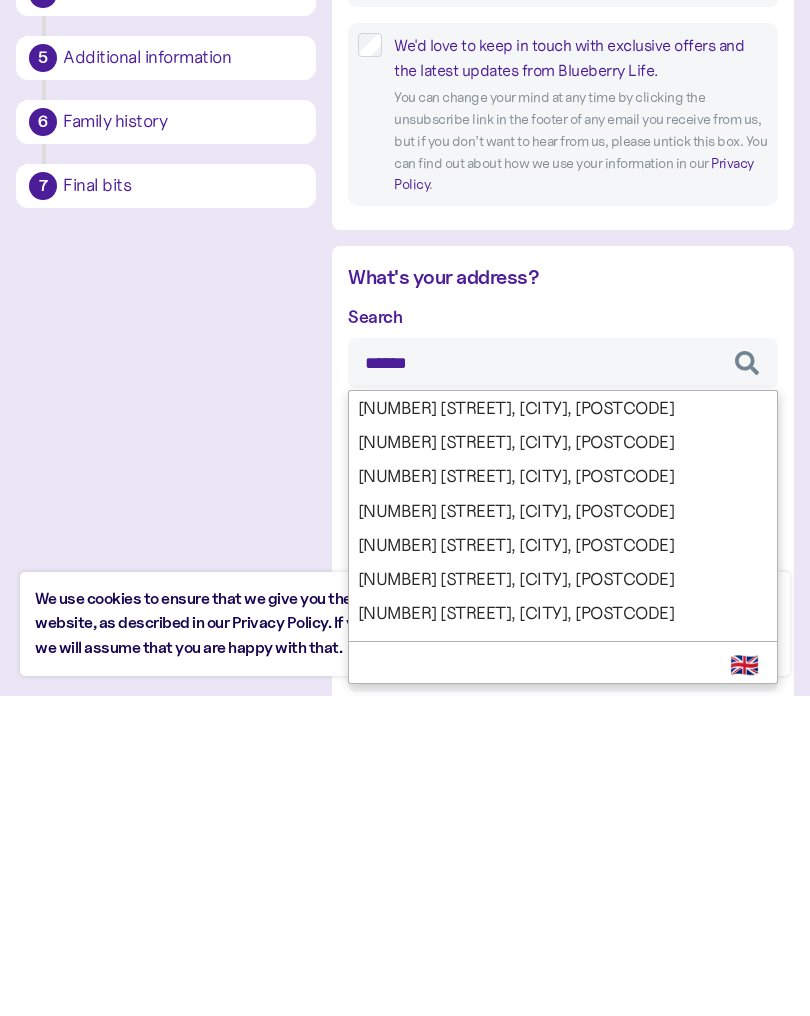 click on "Search ****** [NUMBER] [STREET], [CITY], [POSTCODE] [NUMBER] [STREET], [CITY], [POSTCODE] [NUMBER] [STREET], [CITY], [POSTCODE] [NUMBER] [STREET], [CITY], [POSTCODE] [NUMBER] [STREET], [CITY], [POSTCODE] [NUMBER] [STREET], [CITY], [POSTCODE] [NUMBER] [STREET], [CITY], [POSTCODE] [NUMBER] [STREET], [CITY], [POSTCODE] [NUMBER] [STREET], [CITY], [POSTCODE] [NUMBER] [STREET], [CITY], [POSTCODE] Select Country 🇬🇧 Start typing to find address Address Address line 2 City or Town Region Postcode" at bounding box center [563, 919] 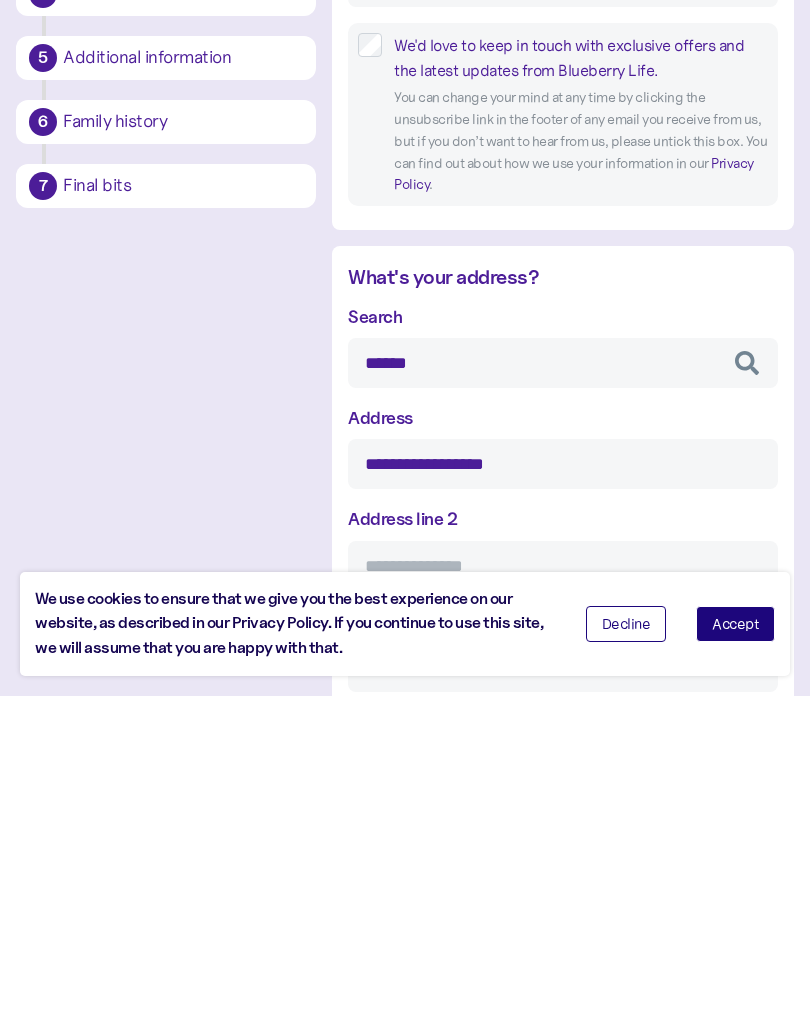 type on "**********" 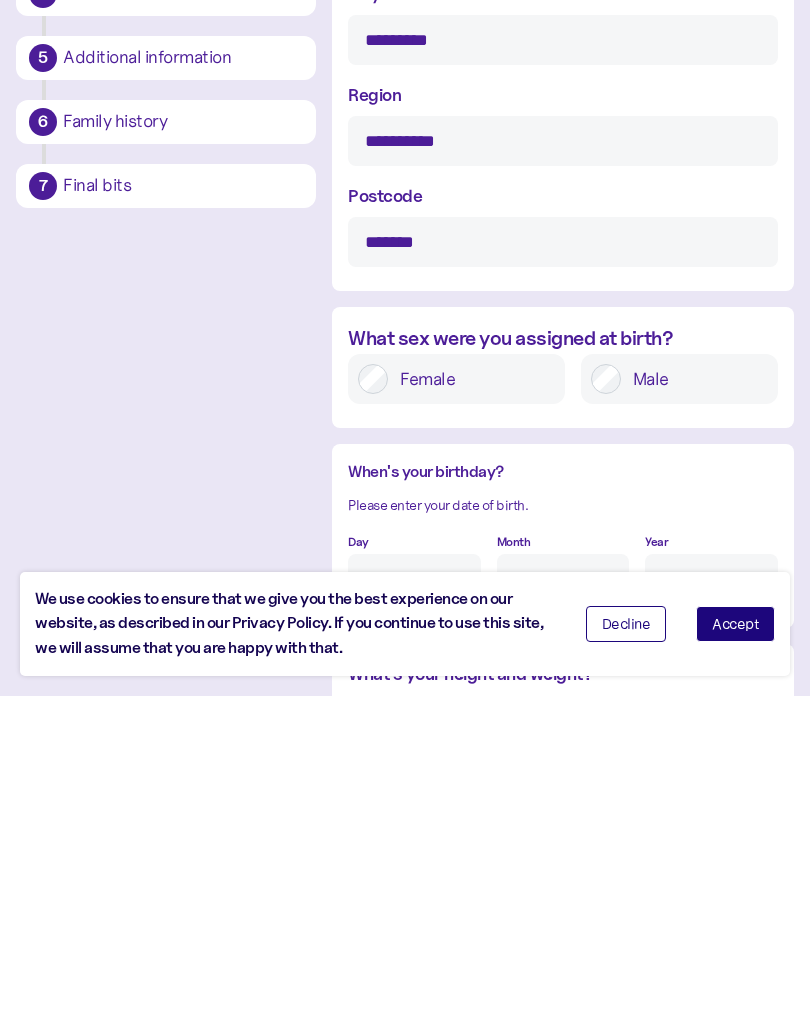 scroll, scrollTop: 1091, scrollLeft: 0, axis: vertical 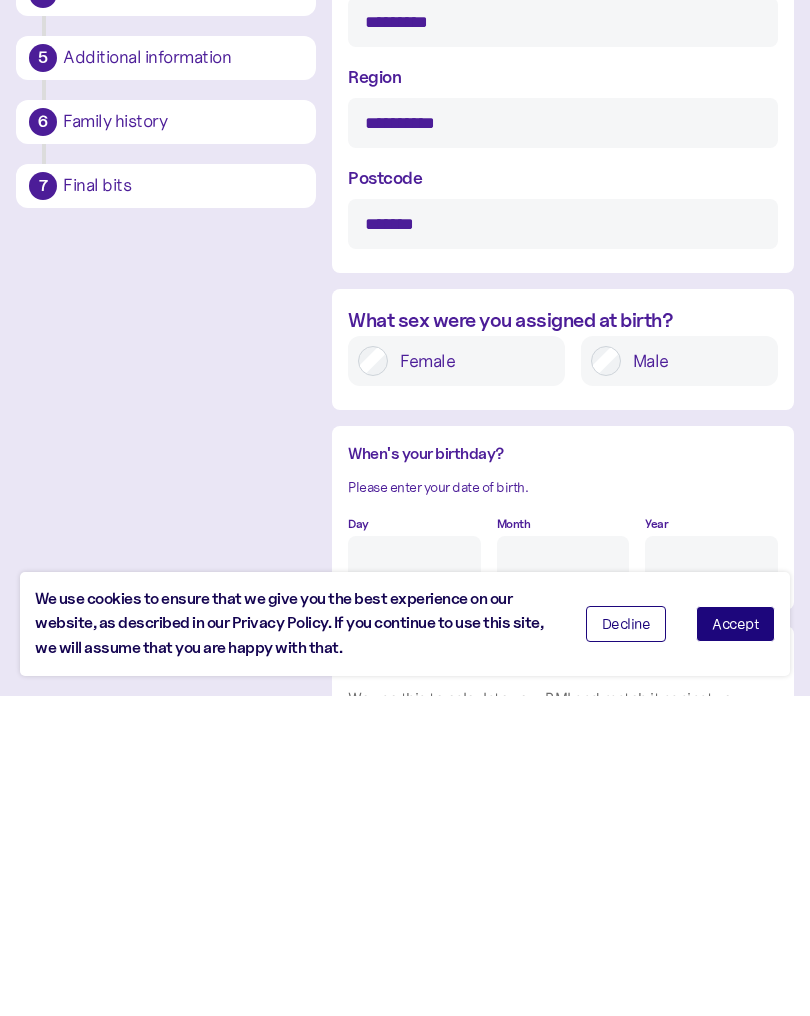 type on "******" 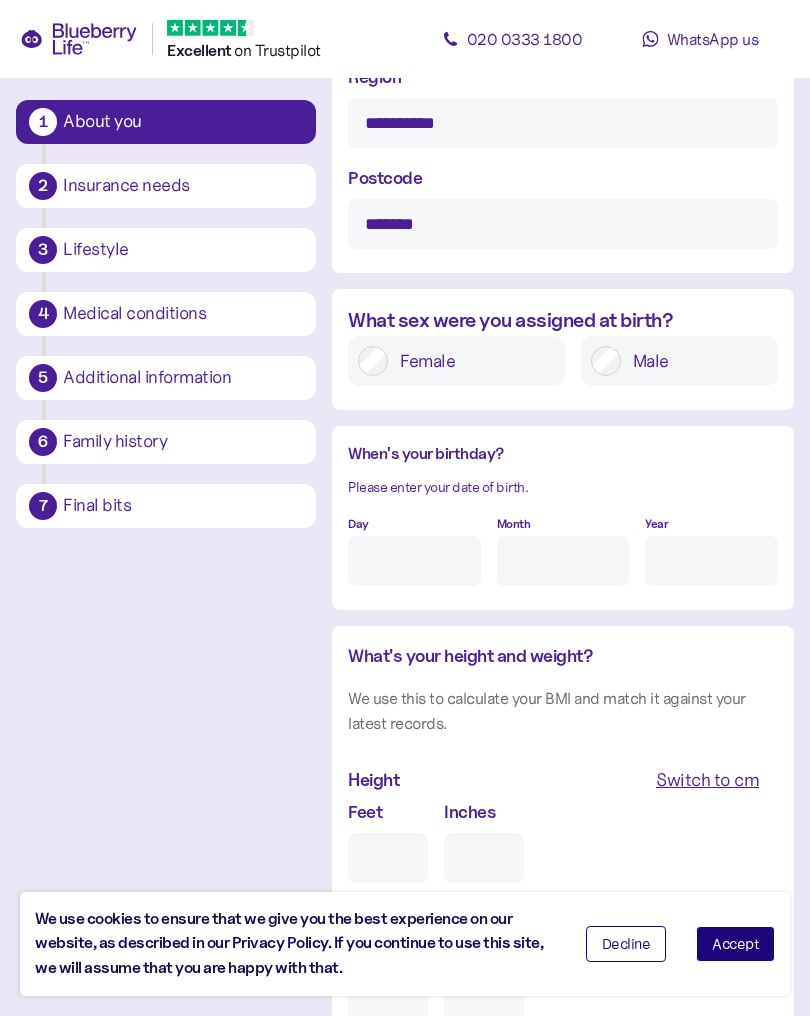 click on "Day" at bounding box center (414, 561) 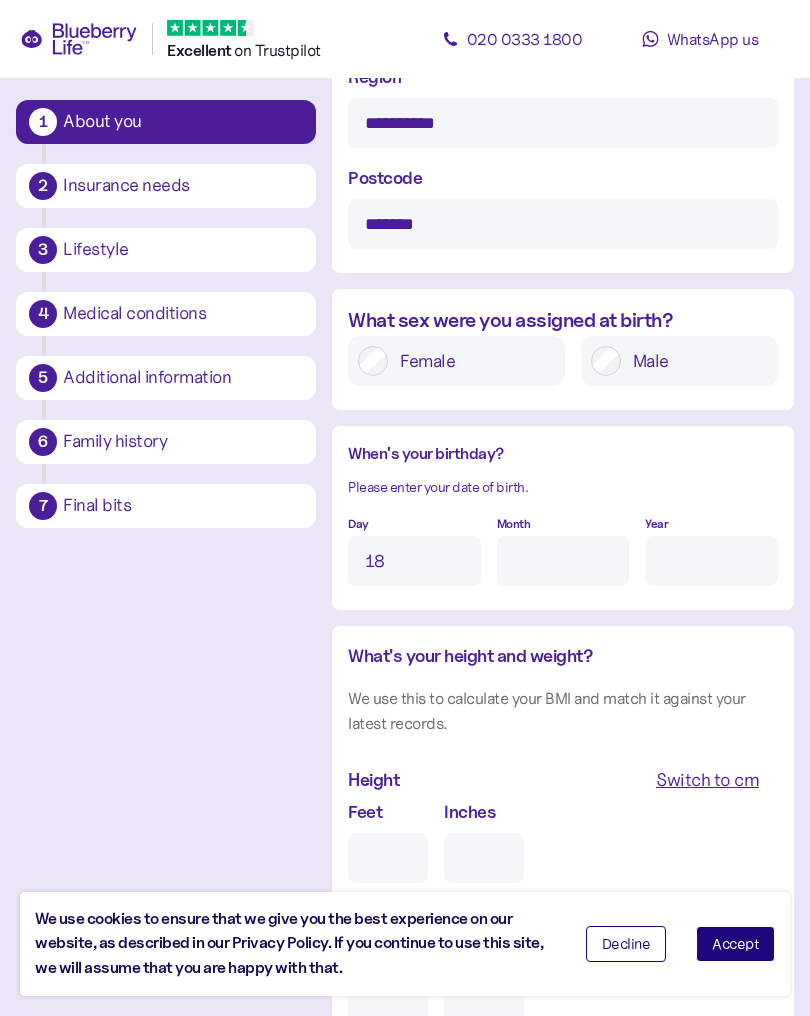 type on "18" 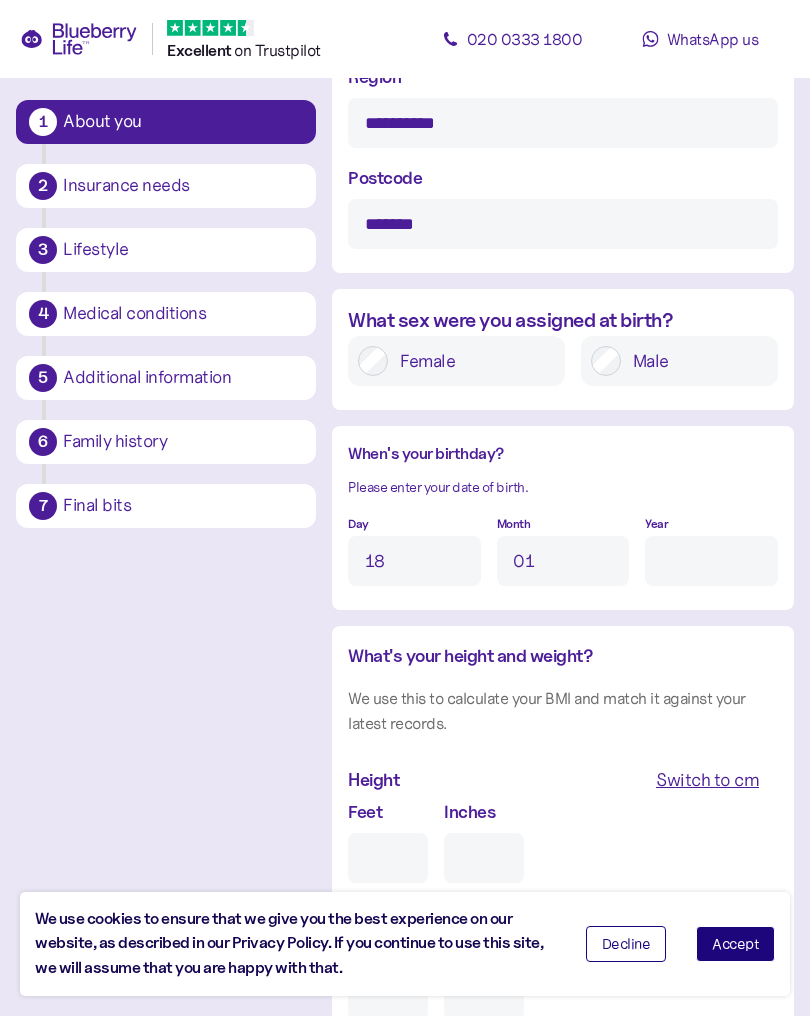 click on "Year" at bounding box center [711, 561] 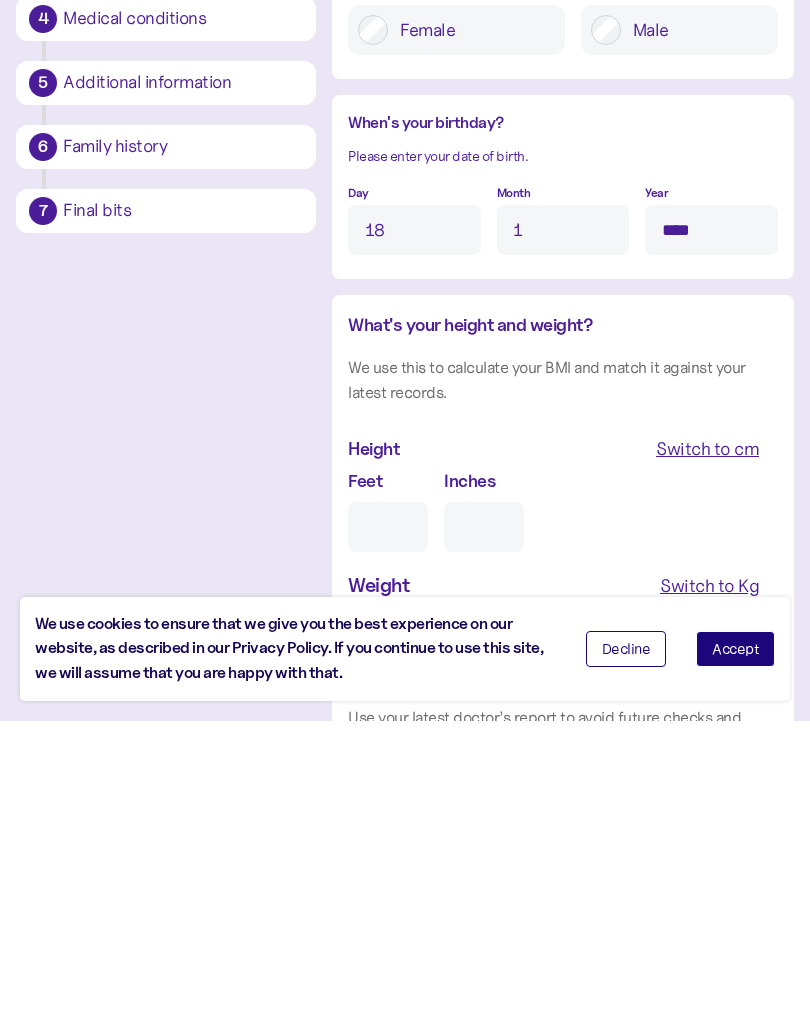 scroll, scrollTop: 1452, scrollLeft: 0, axis: vertical 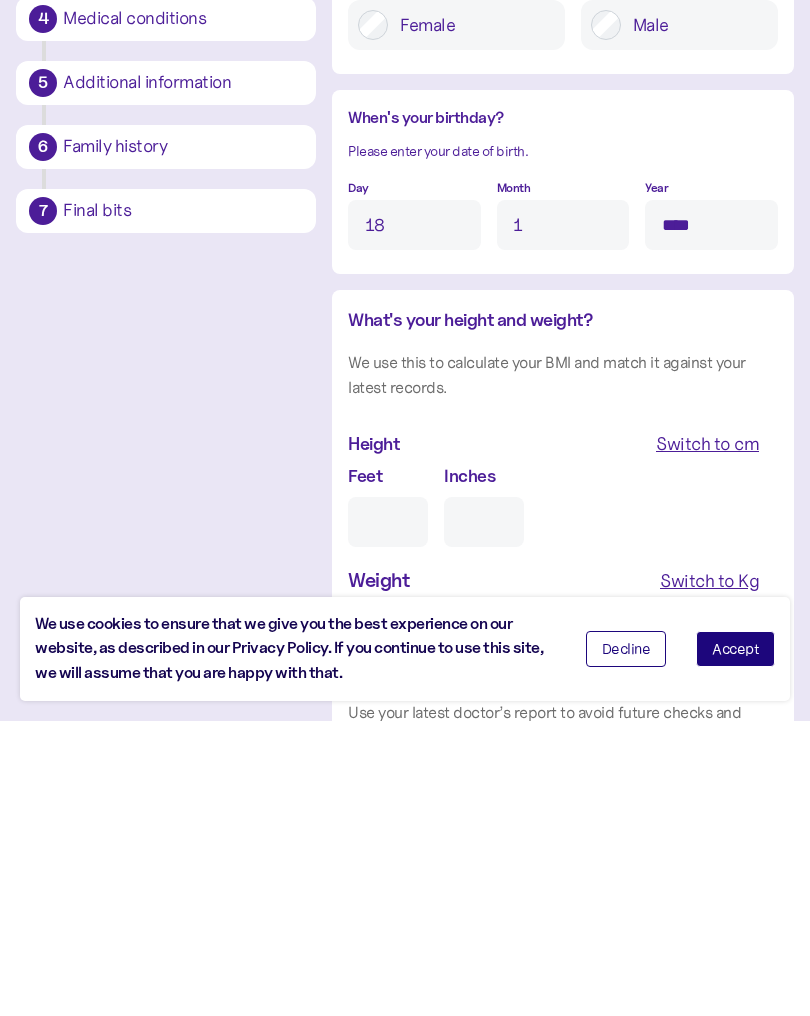 type on "****" 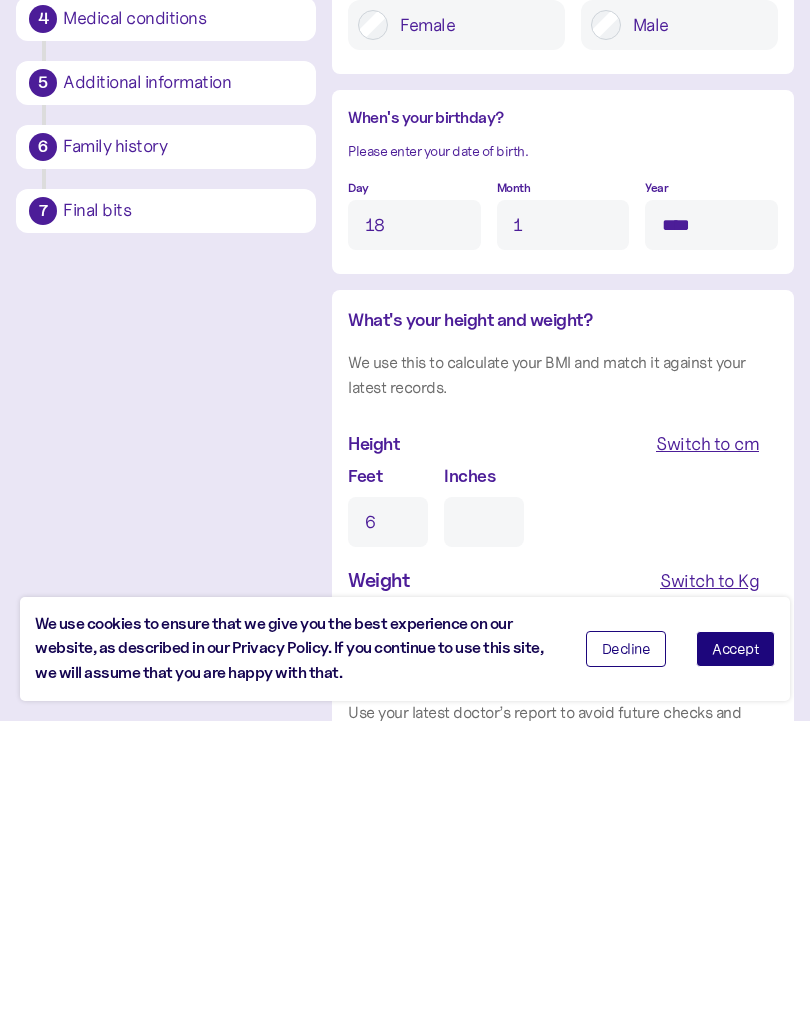 type on "0" 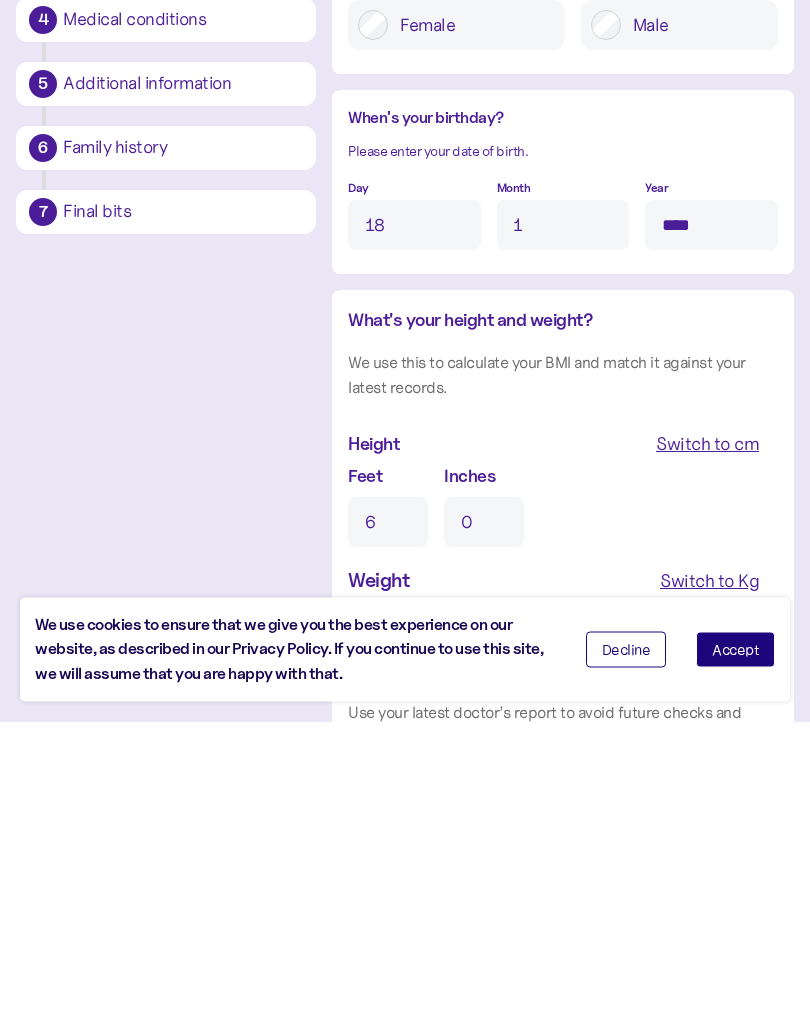 type on "6" 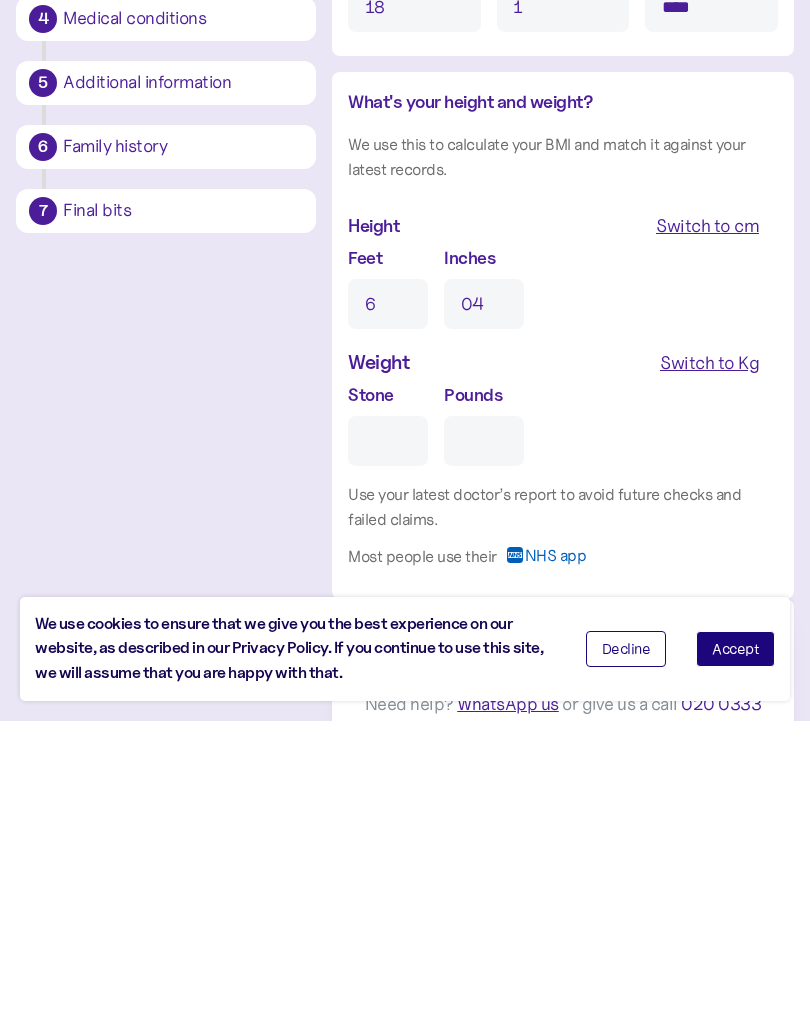 scroll, scrollTop: 1676, scrollLeft: 0, axis: vertical 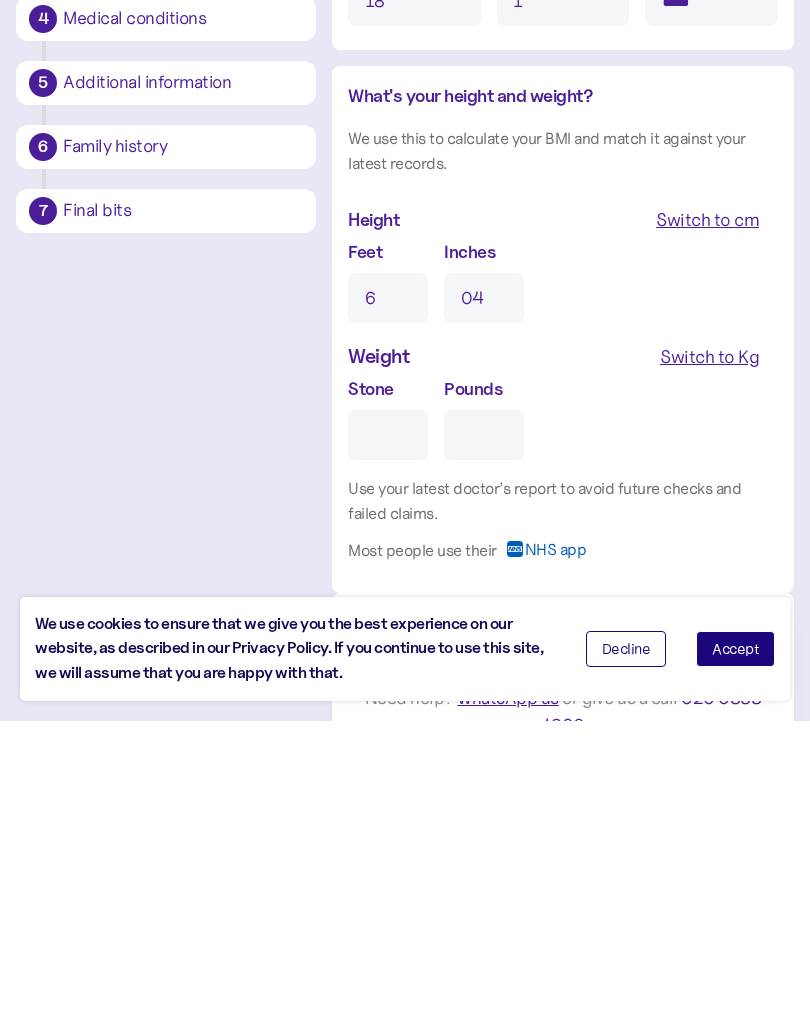 click on "Stone" at bounding box center (388, 730) 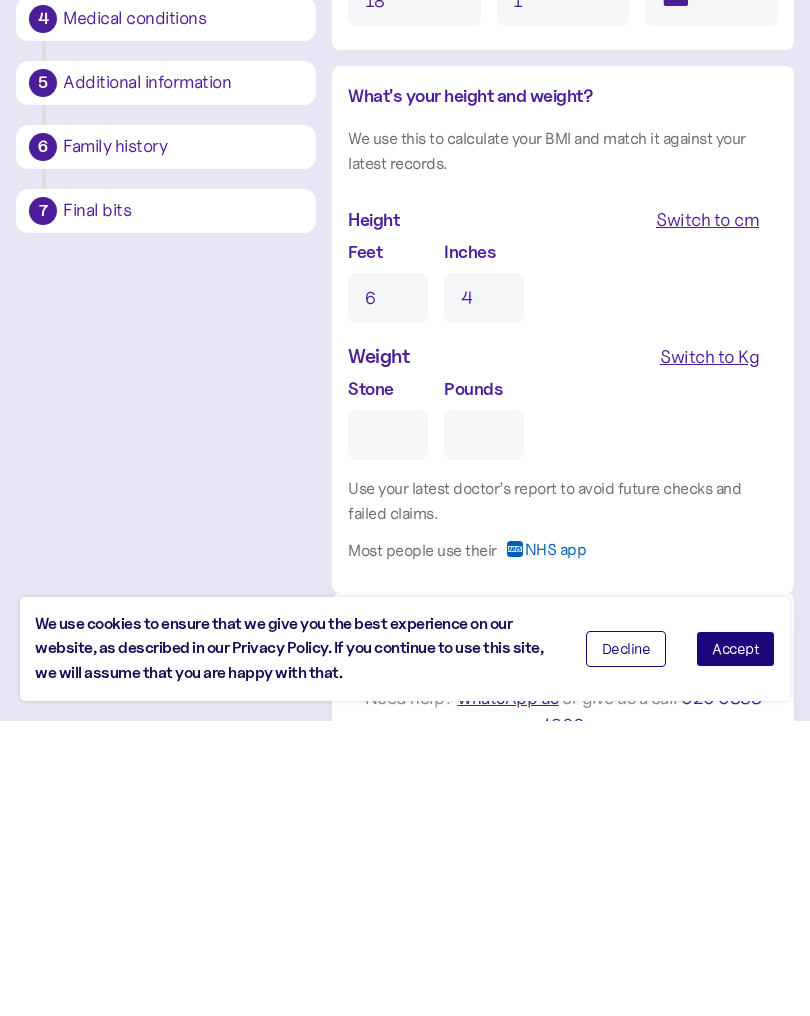 click on "Switch to Kg" at bounding box center (709, 652) 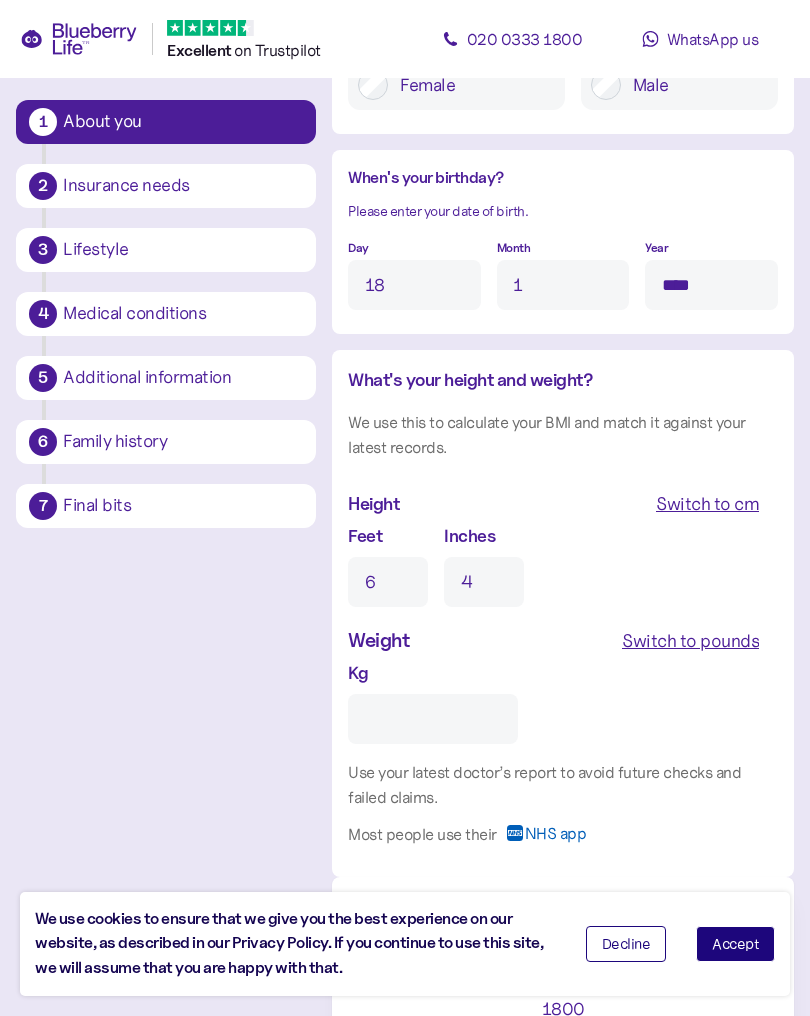 click on "Kg" at bounding box center [433, 719] 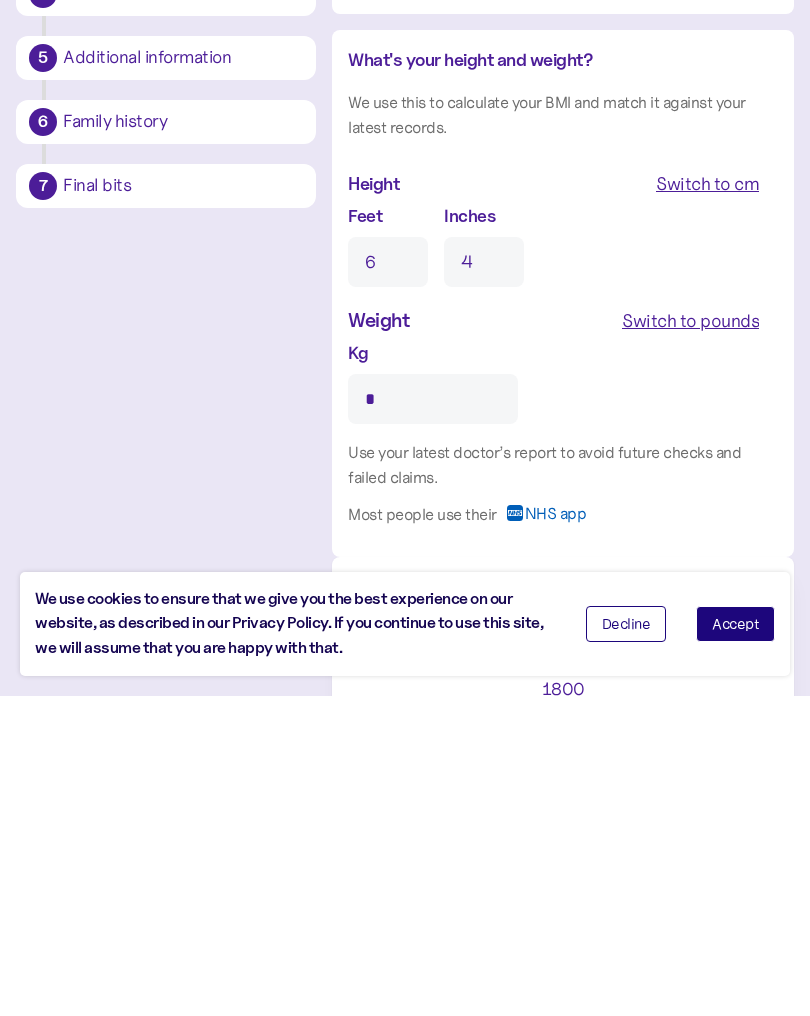 scroll, scrollTop: 1712, scrollLeft: 0, axis: vertical 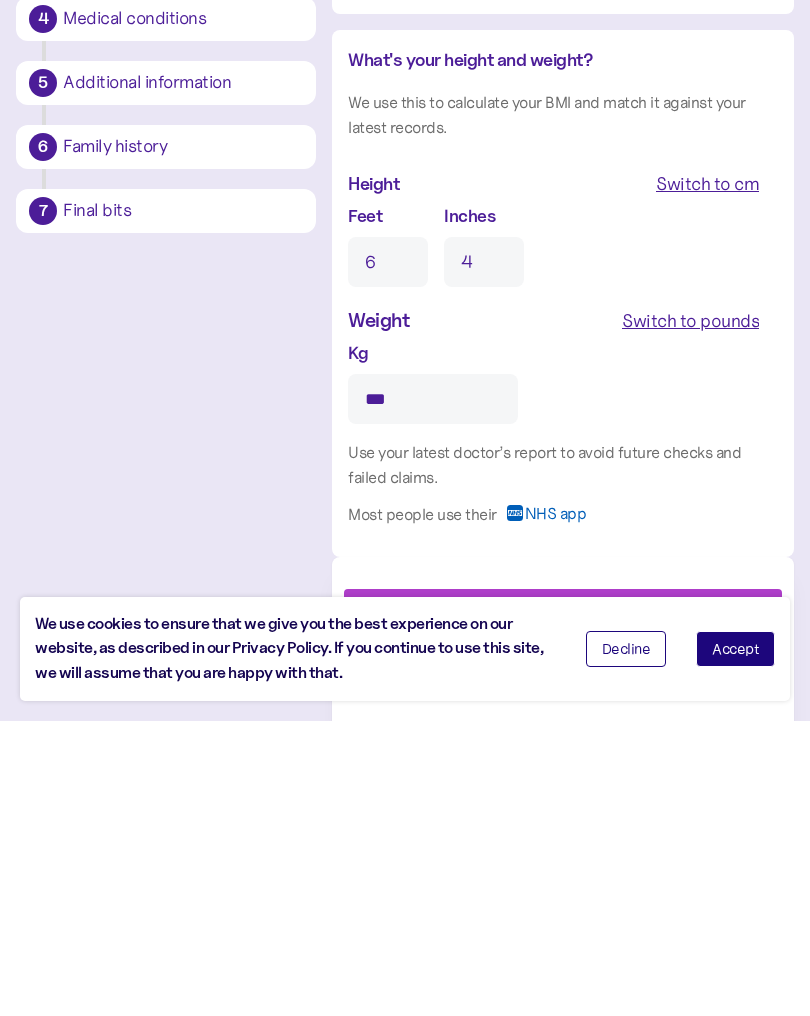 type on "***" 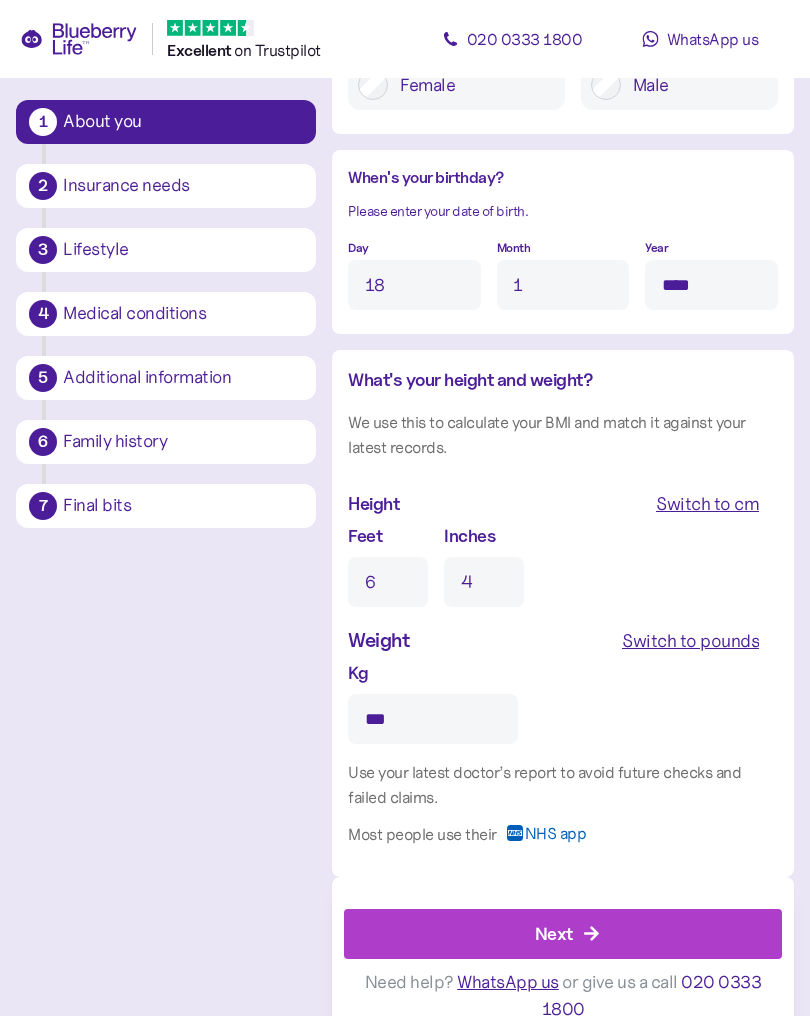 click on "Next" at bounding box center [567, 934] 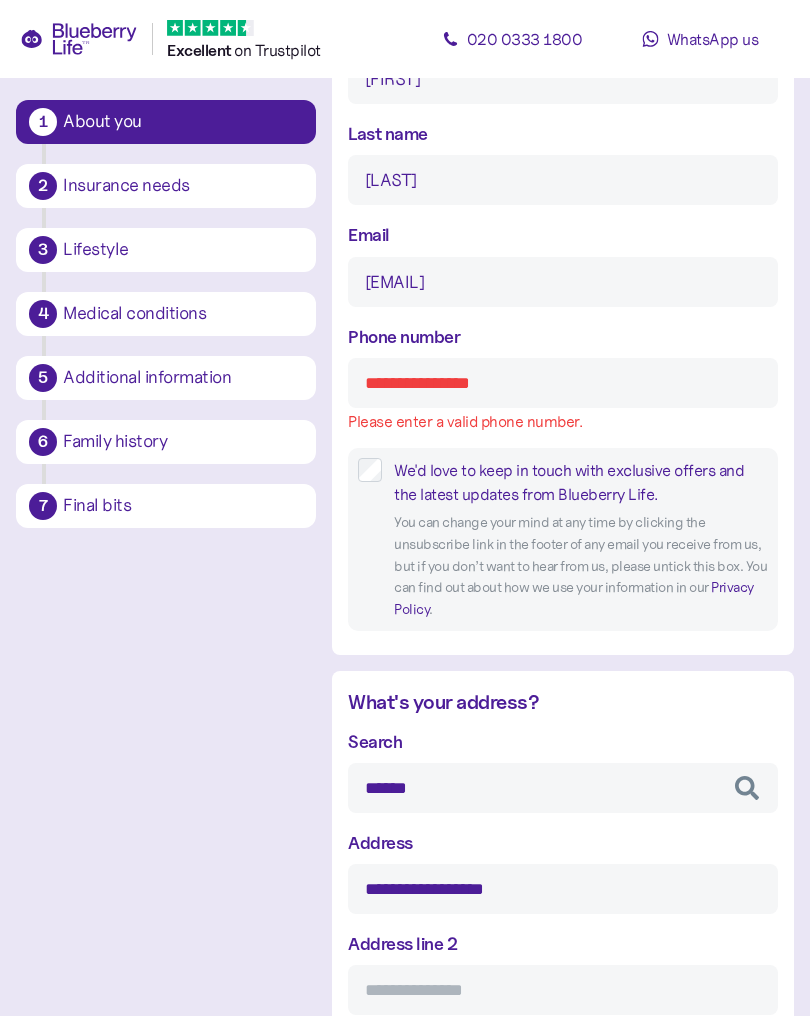 scroll, scrollTop: 363, scrollLeft: 0, axis: vertical 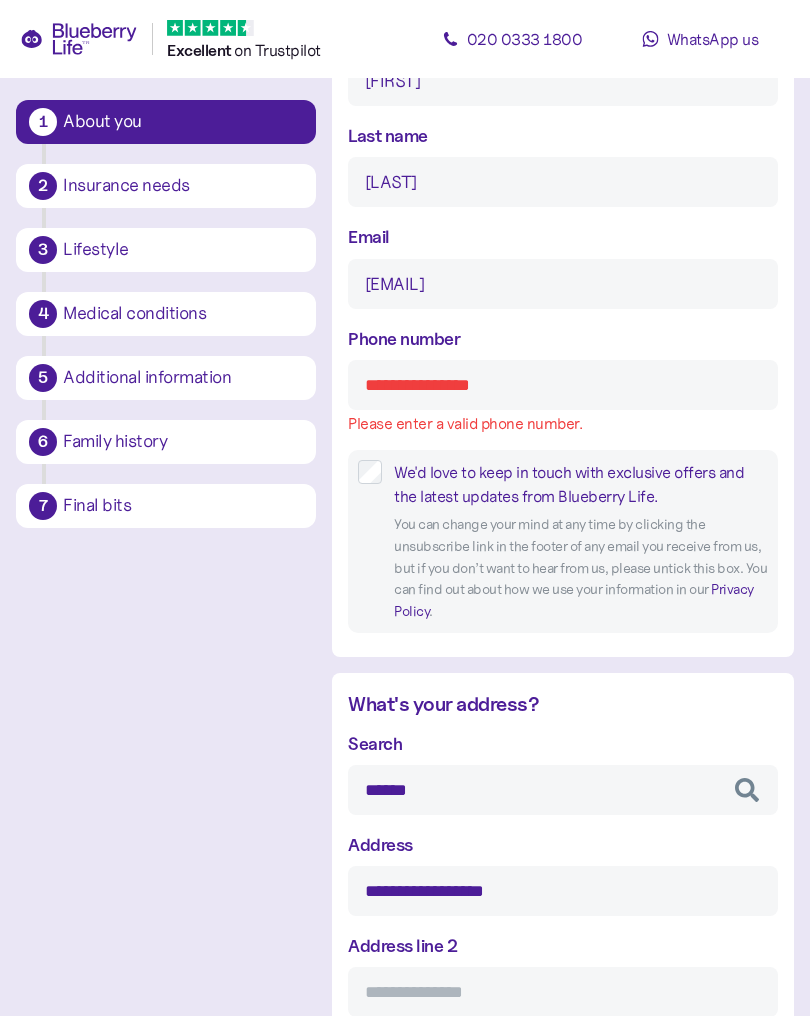 click on "Phone number" at bounding box center [563, 385] 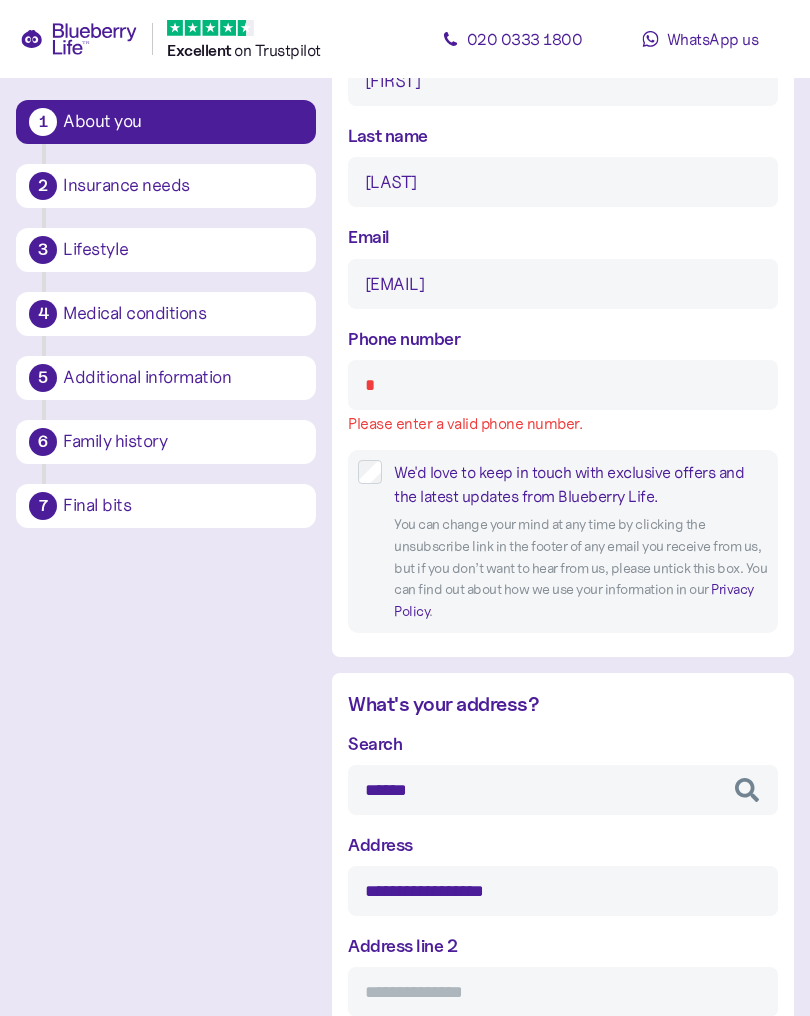 click on "It takes around 5 minutes to complete the application. What are your details? First name [FIRST] Last name [LAST] Email [EMAIL] Phone number * Please enter a valid phone number. We'd love to keep in touch with exclusive offers and the latest updates from Blueberry Life. You can change your mind at any time by clicking the unsubscribe link in the footer of any email you receive from us, but if you don’t want to hear from us, please untick this box. You can find out about how we use your information in our Privacy Policy. What's your address? Search ****** [NUMBER] [STREET], [CITY], [POSTCODE] [NUMBER] [STREET], [CITY], [POSTCODE] [NUMBER] [STREET], [CITY], [POSTCODE] [NUMBER] [STREET], [CITY], [POSTCODE] [NUMBER] [STREET], [CITY], [POSTCODE] [NUMBER] [STREET], [CITY], [POSTCODE] [NUMBER] [STREET], [CITY], [POSTCODE] [NUMBER] [STREET], [CITY], [POSTCODE] [NUMBER] [STREET], [CITY], [POSTCODE] Male" at bounding box center [405, 1091] 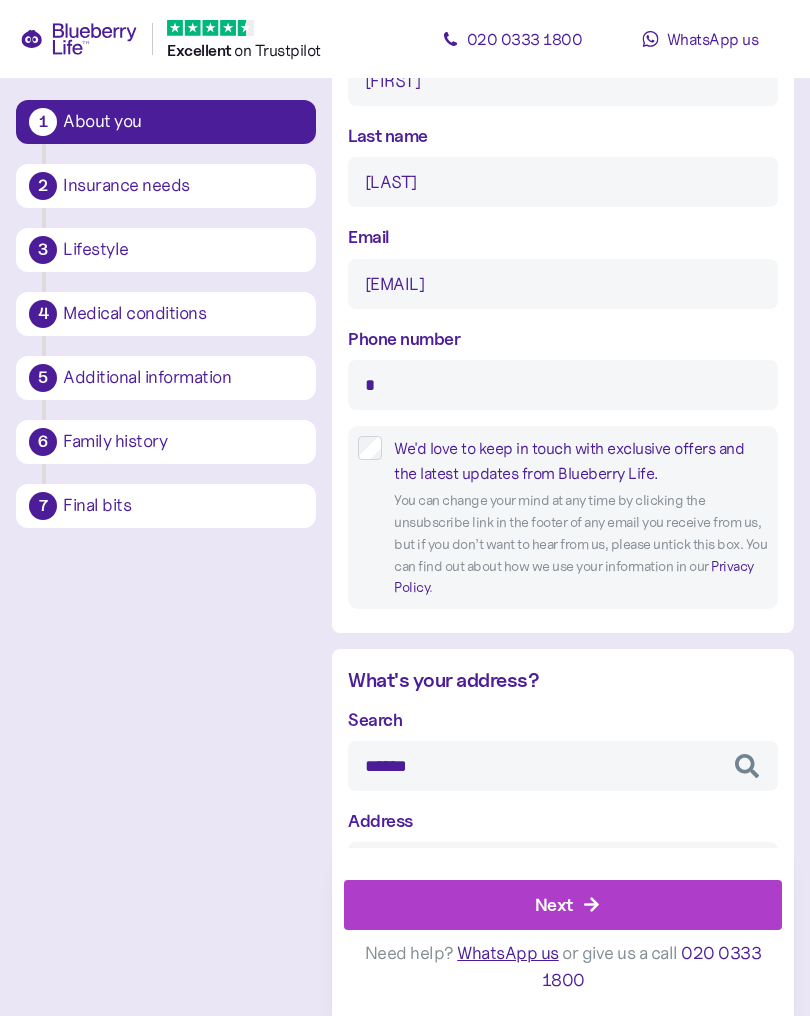 click on "*" at bounding box center (563, 385) 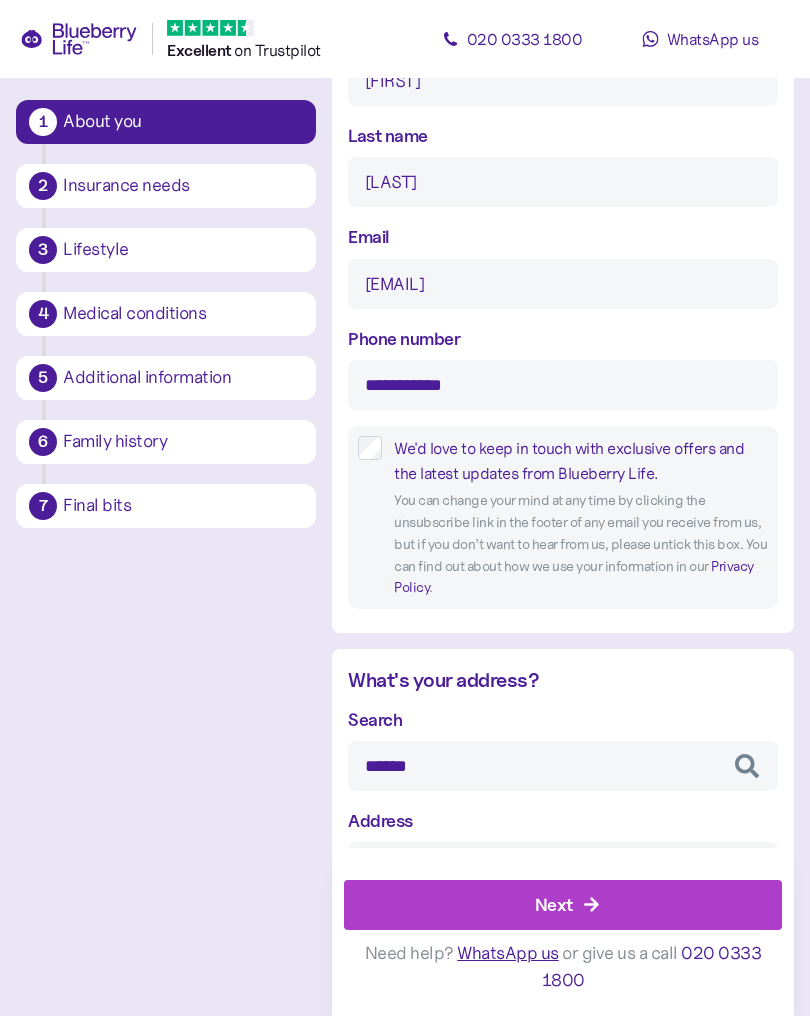 type on "**********" 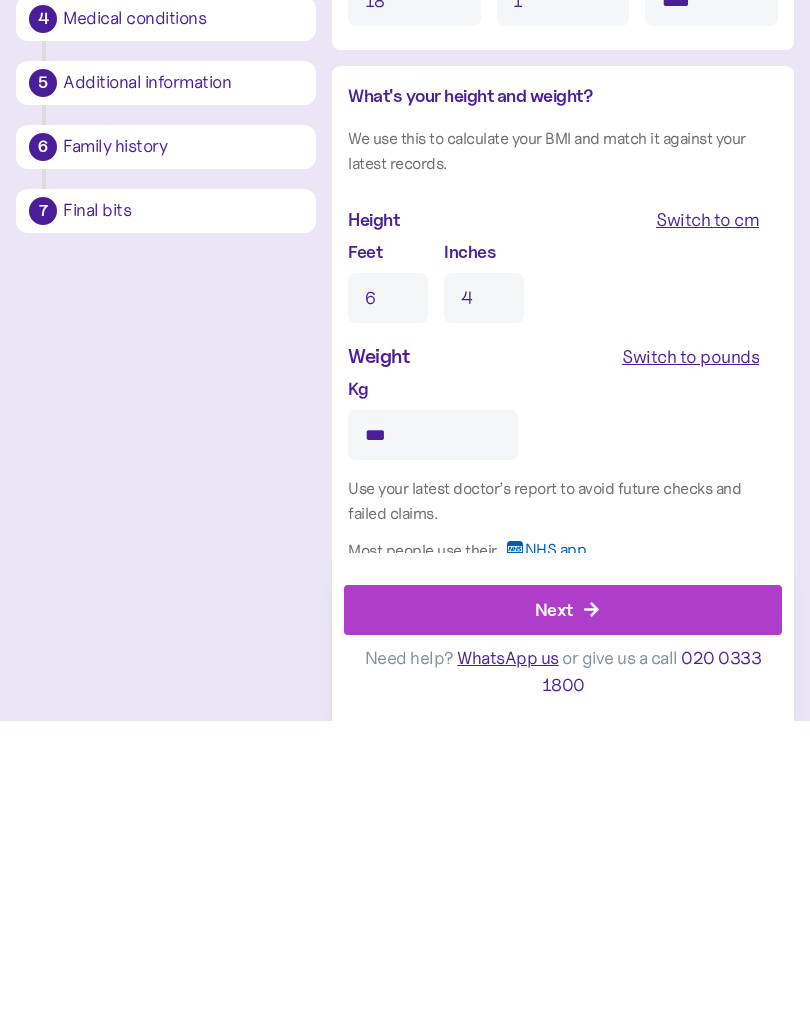 scroll, scrollTop: 1712, scrollLeft: 0, axis: vertical 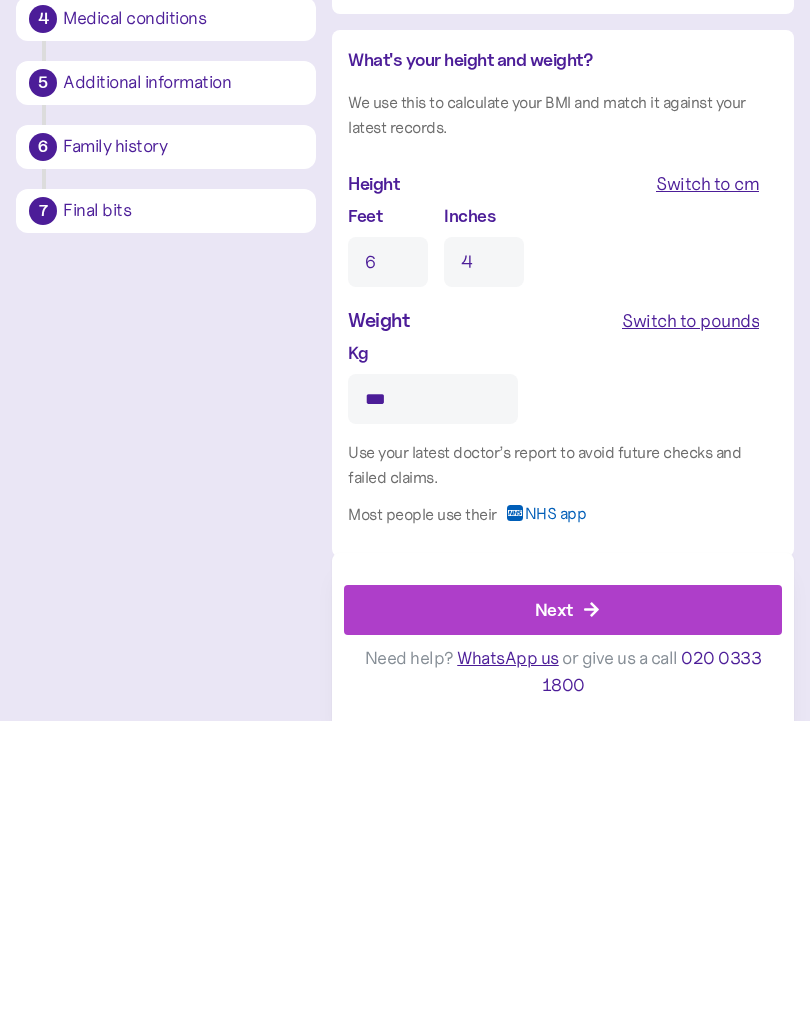 click on "Next" at bounding box center (567, 904) 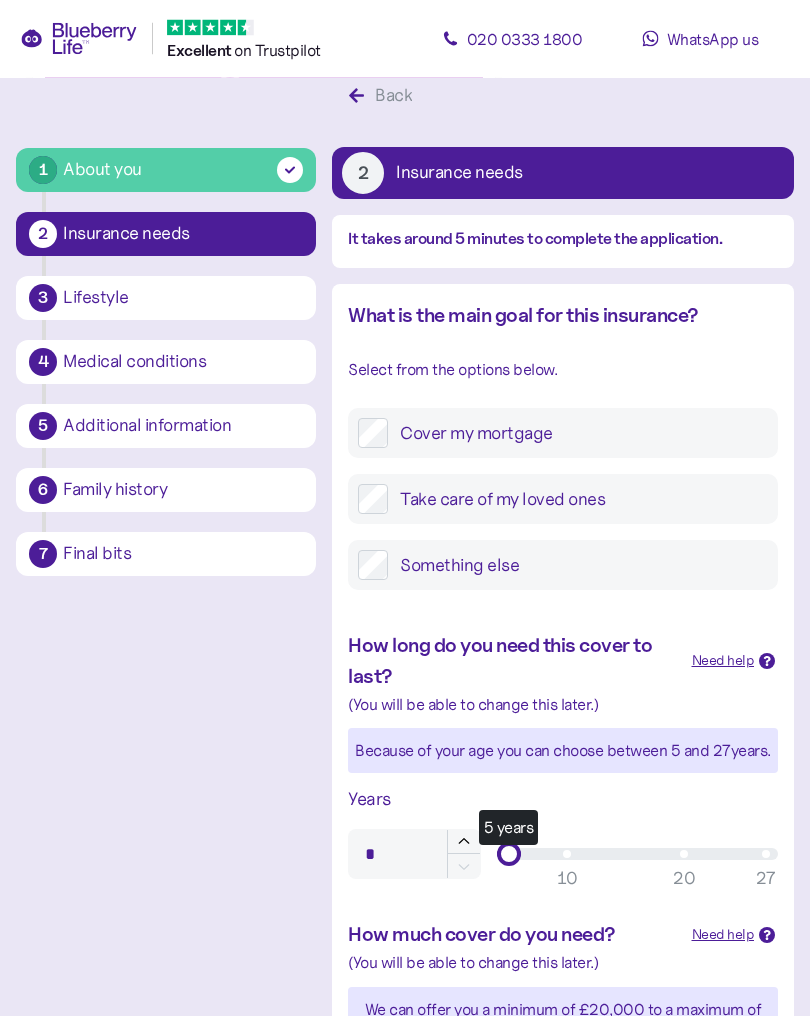 scroll, scrollTop: 58, scrollLeft: 0, axis: vertical 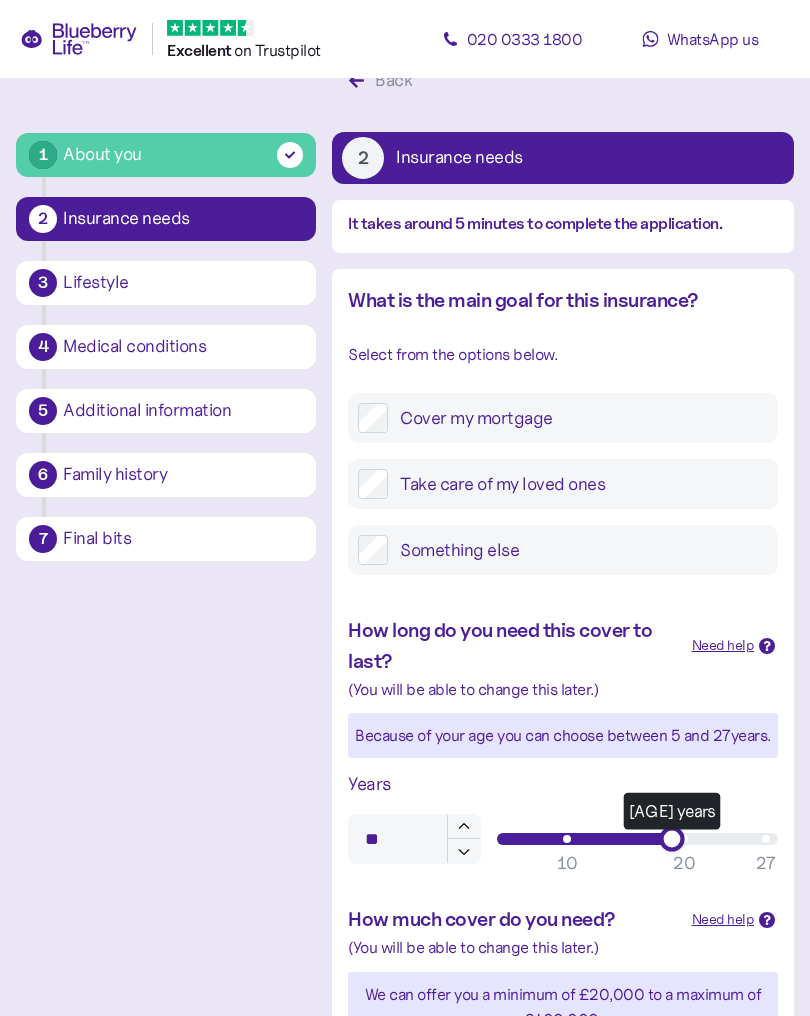 type on "**" 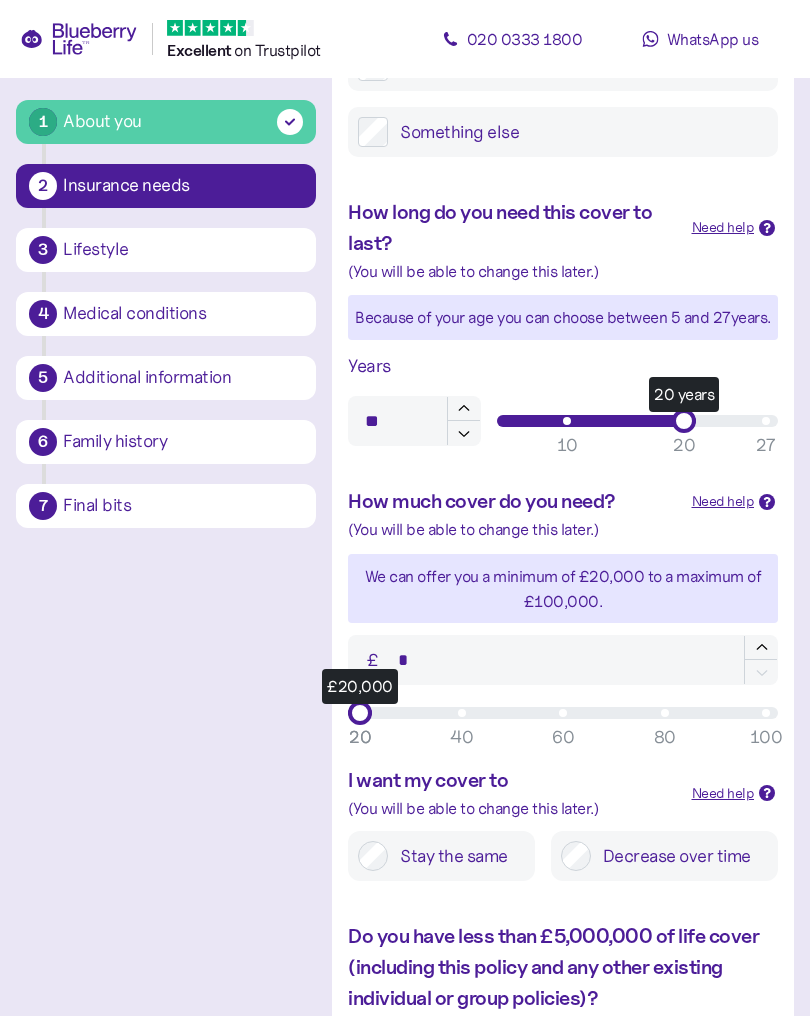 scroll, scrollTop: 475, scrollLeft: 0, axis: vertical 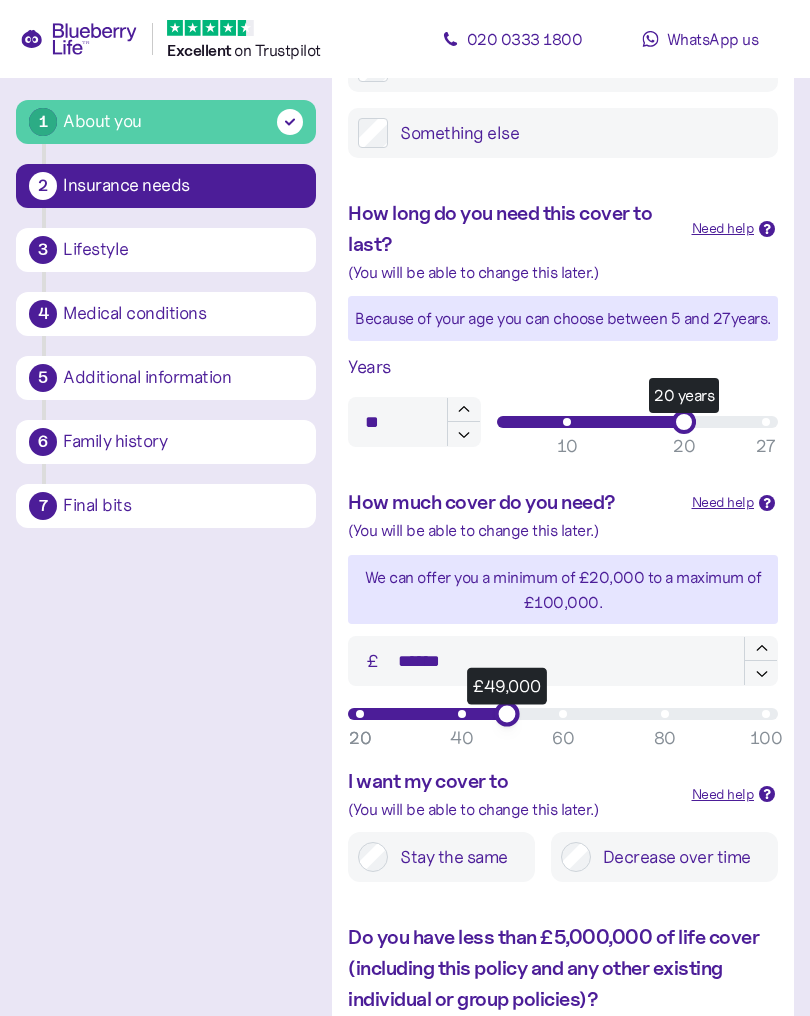 type on "******" 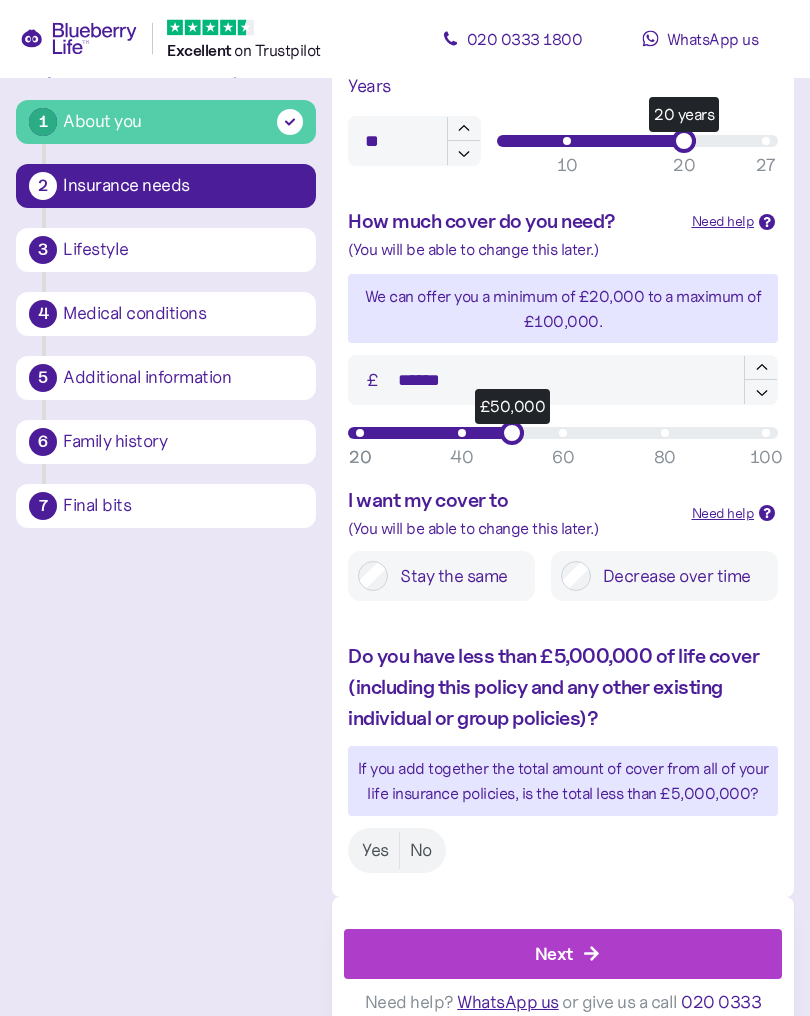 scroll, scrollTop: 771, scrollLeft: 0, axis: vertical 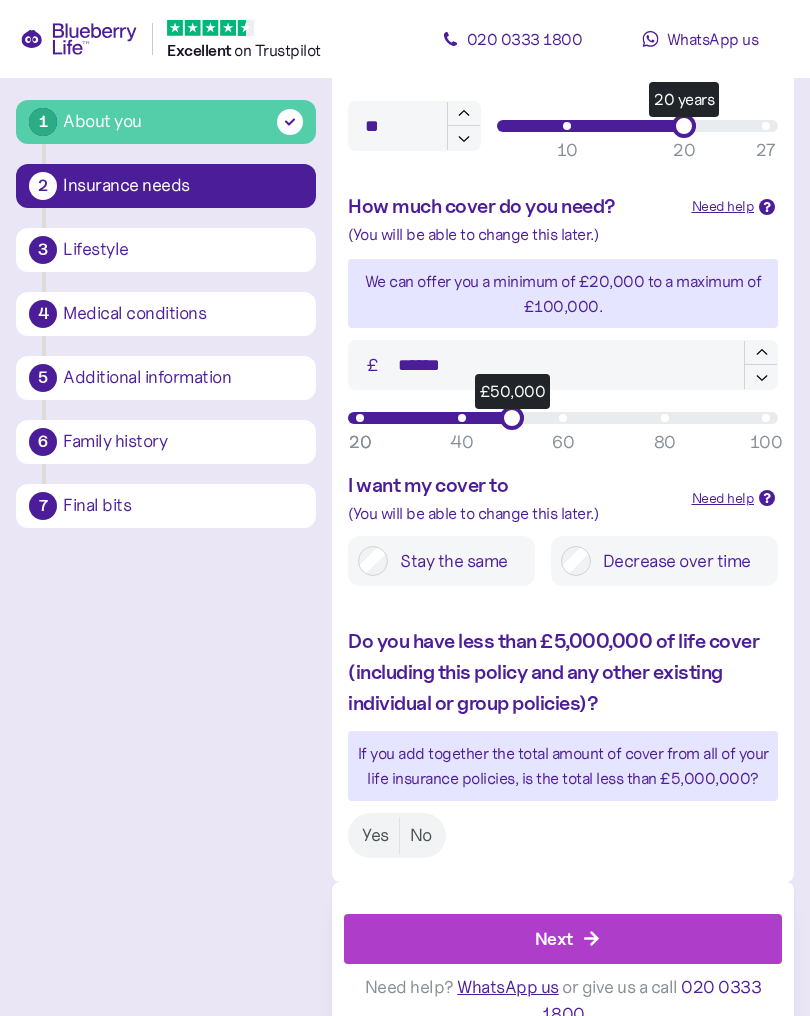 click on "No" at bounding box center [421, 835] 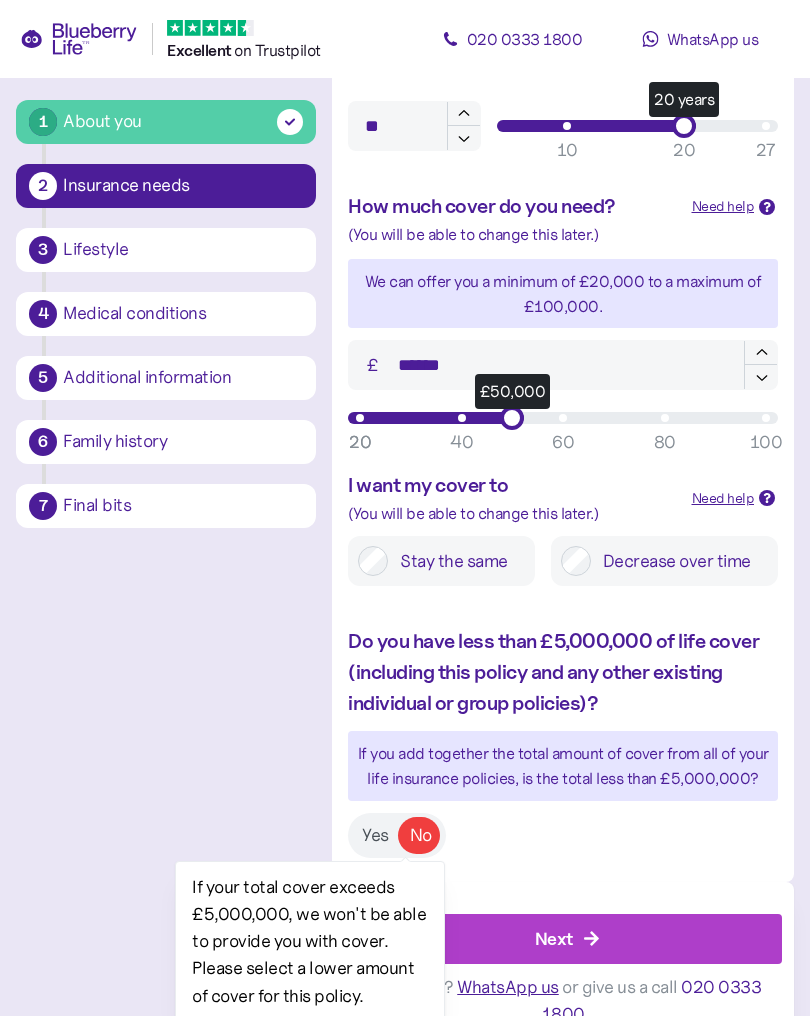 click on "Do you have less than £5,000,000 of life cover (including this policy and any other existing individual or group policies)? If you add together the total amount of cover from all of your life insurance policies, is the total less than £5,000,000? Yes No" at bounding box center (563, 742) 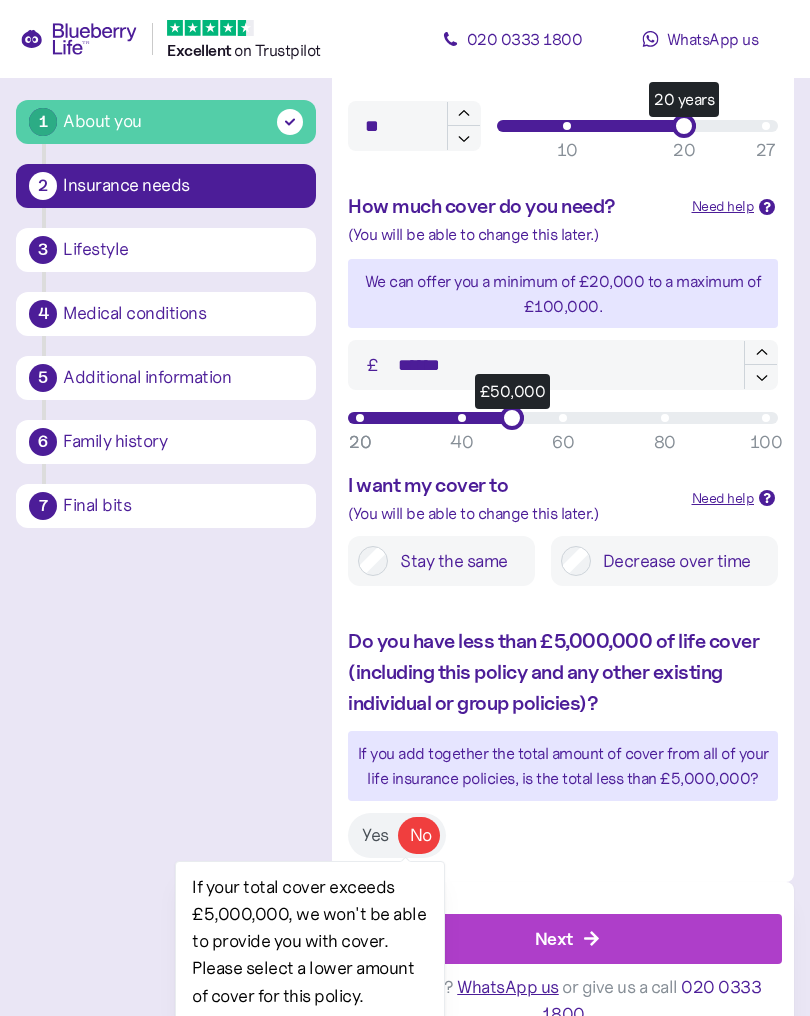 click on "Yes" at bounding box center [375, 835] 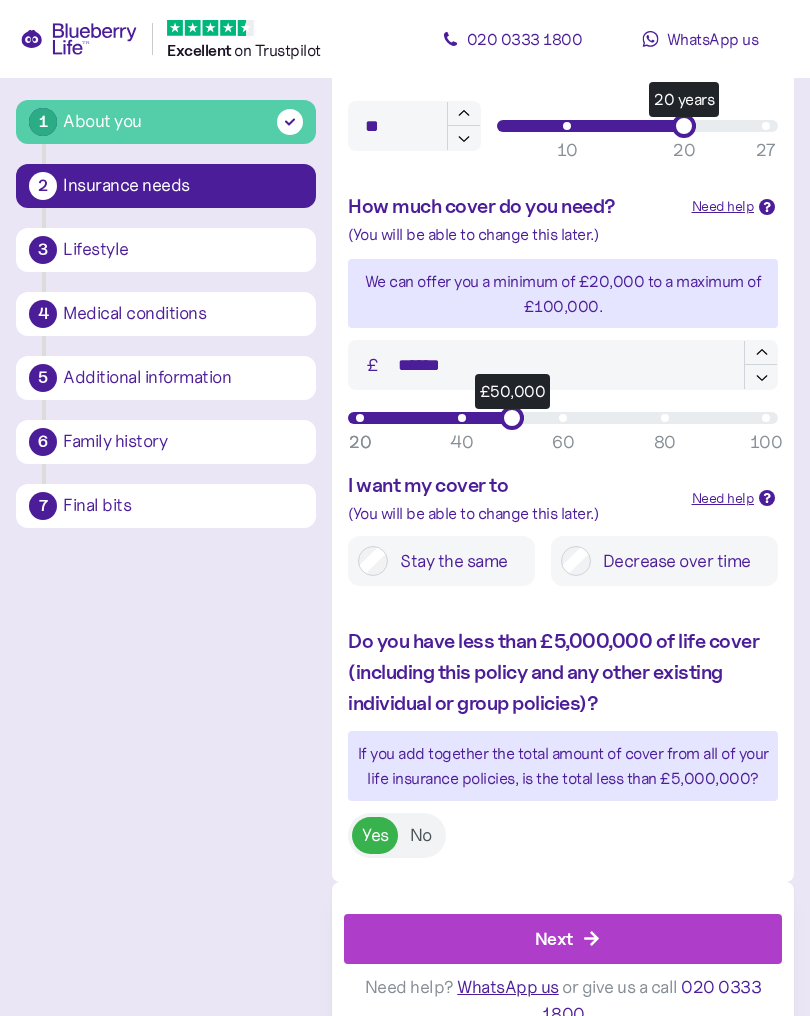 click on "Next" at bounding box center [567, 939] 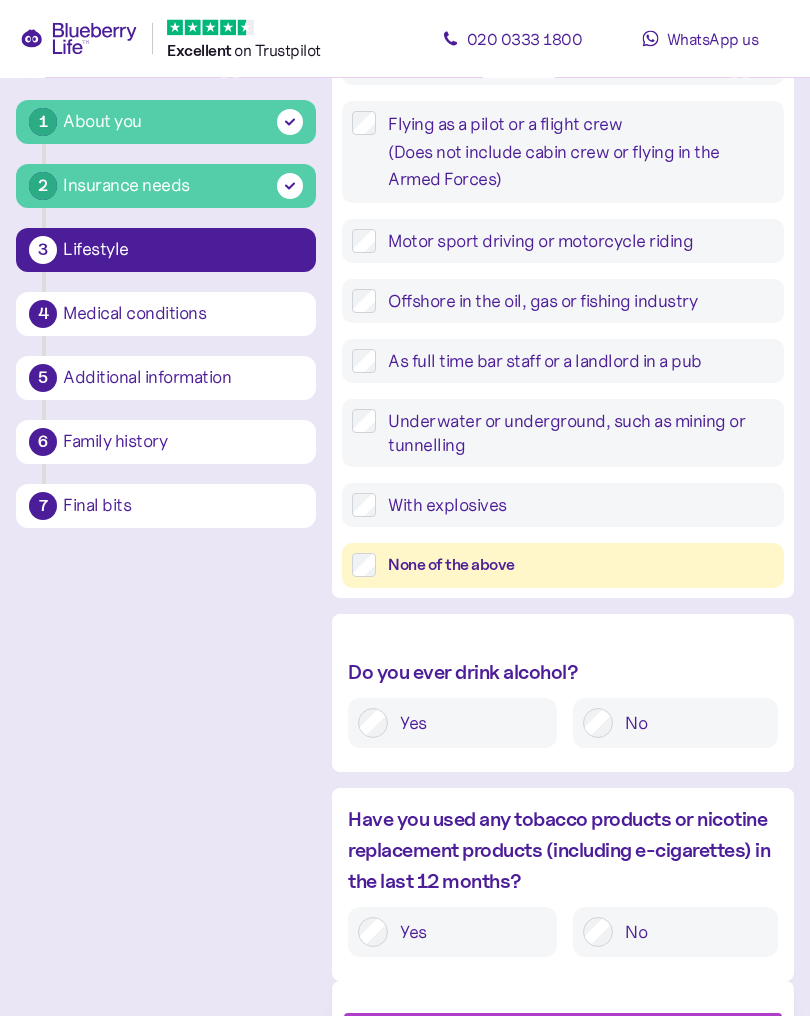 scroll, scrollTop: 607, scrollLeft: 0, axis: vertical 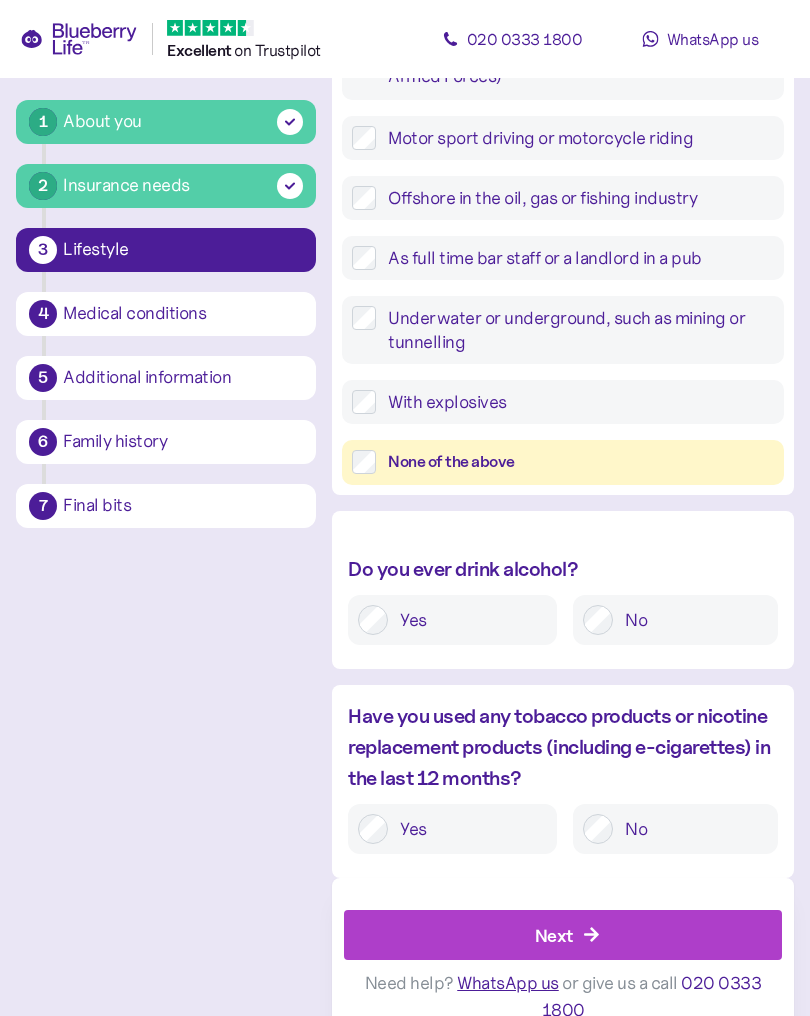 click on "No" at bounding box center (690, 829) 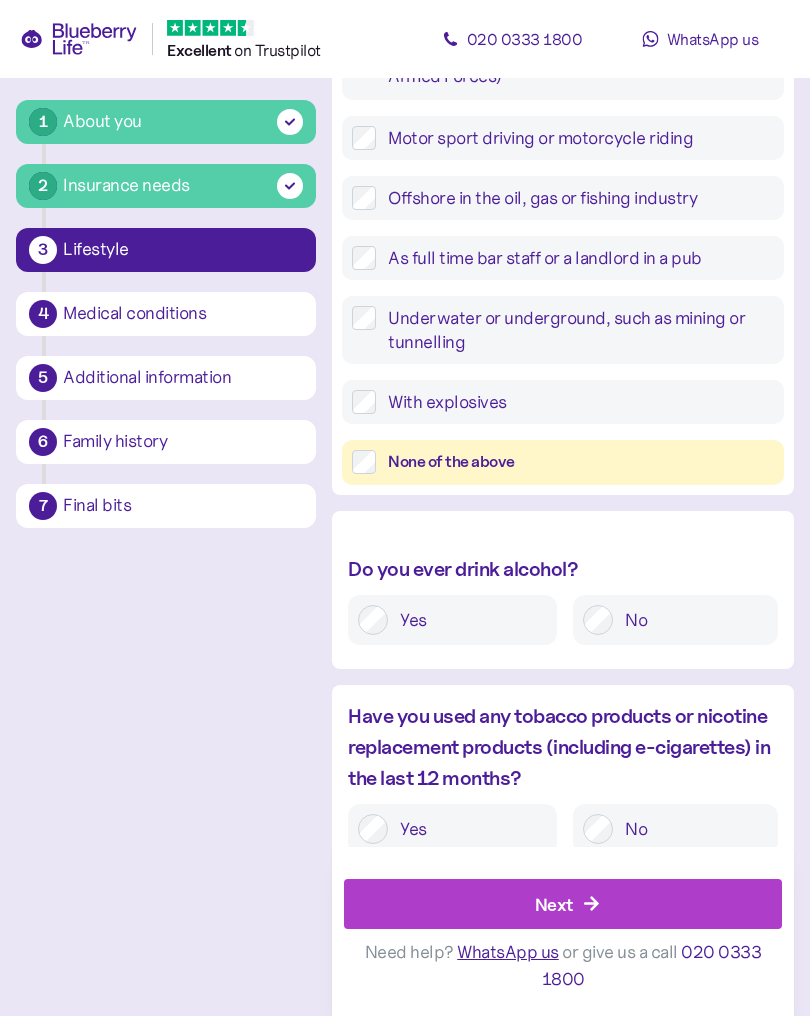 click on "Next" at bounding box center [567, 904] 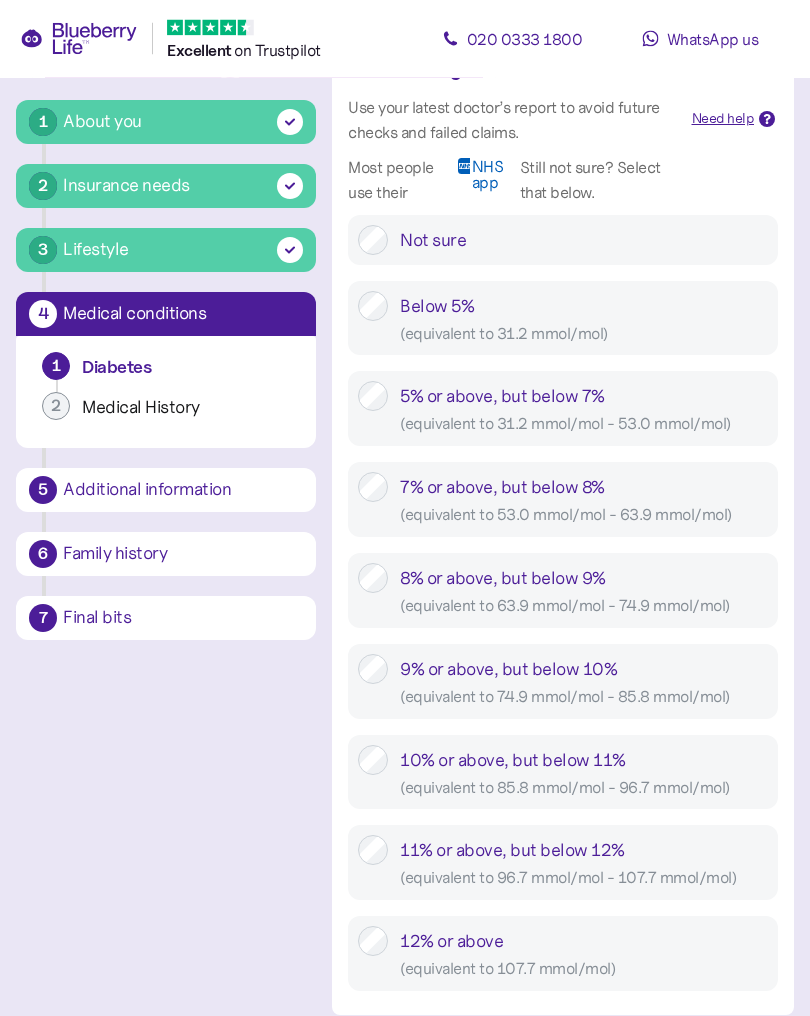 scroll, scrollTop: 870, scrollLeft: 0, axis: vertical 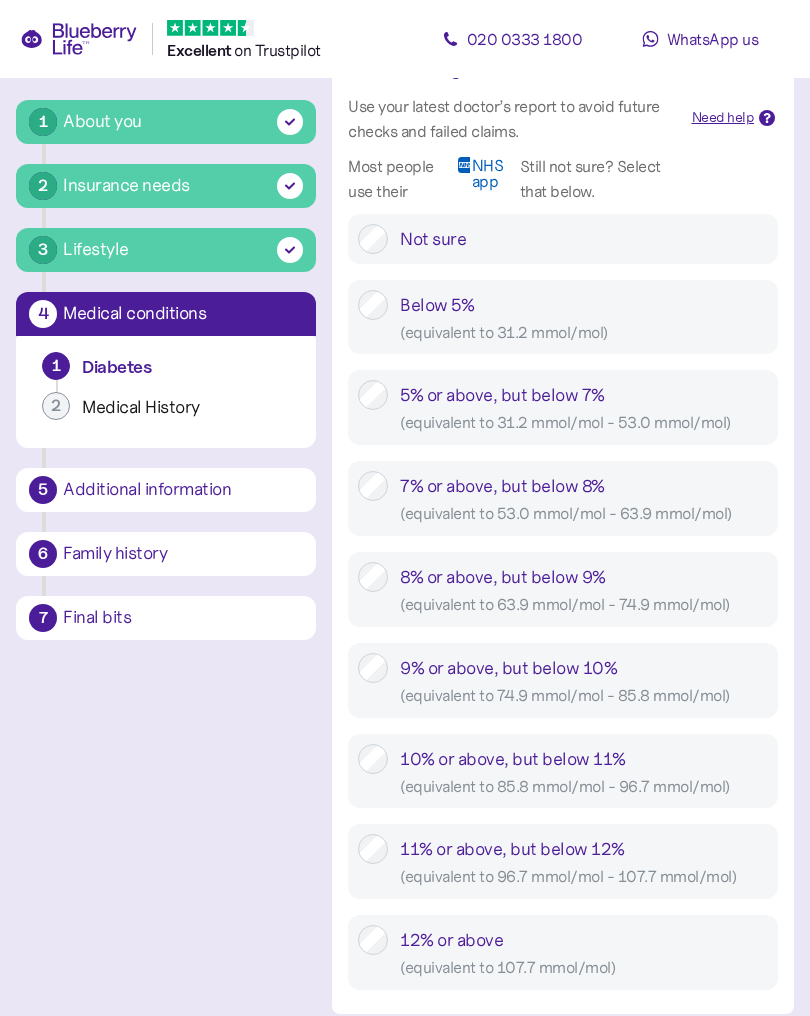 click on "10% or above, but below 11% ( equivalent to 85.8 mmol/mol - 96.7 mmol/mol )" at bounding box center (578, 771) 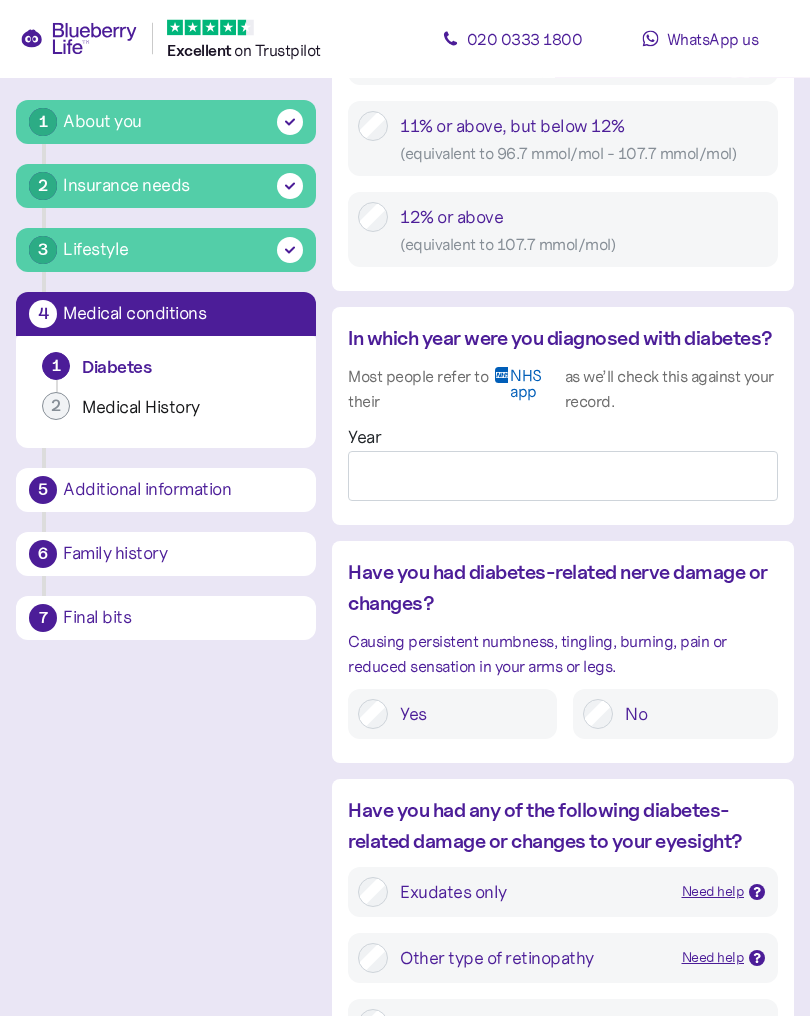 scroll, scrollTop: 1599, scrollLeft: 0, axis: vertical 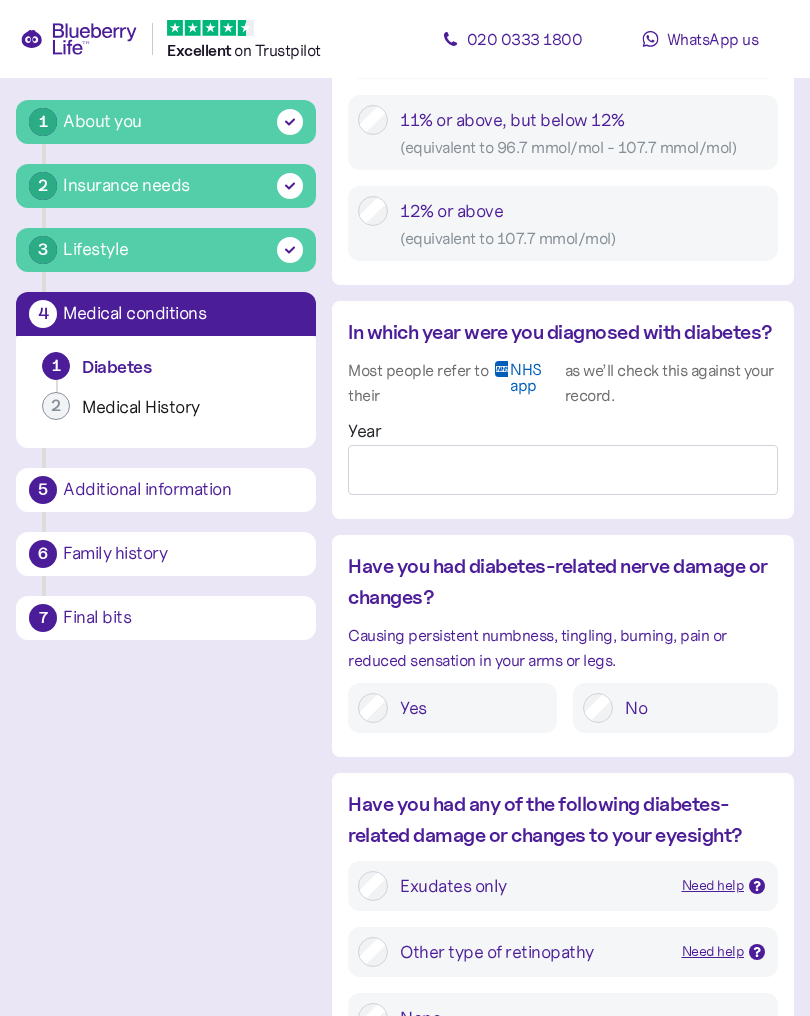 click on "No" at bounding box center [690, 708] 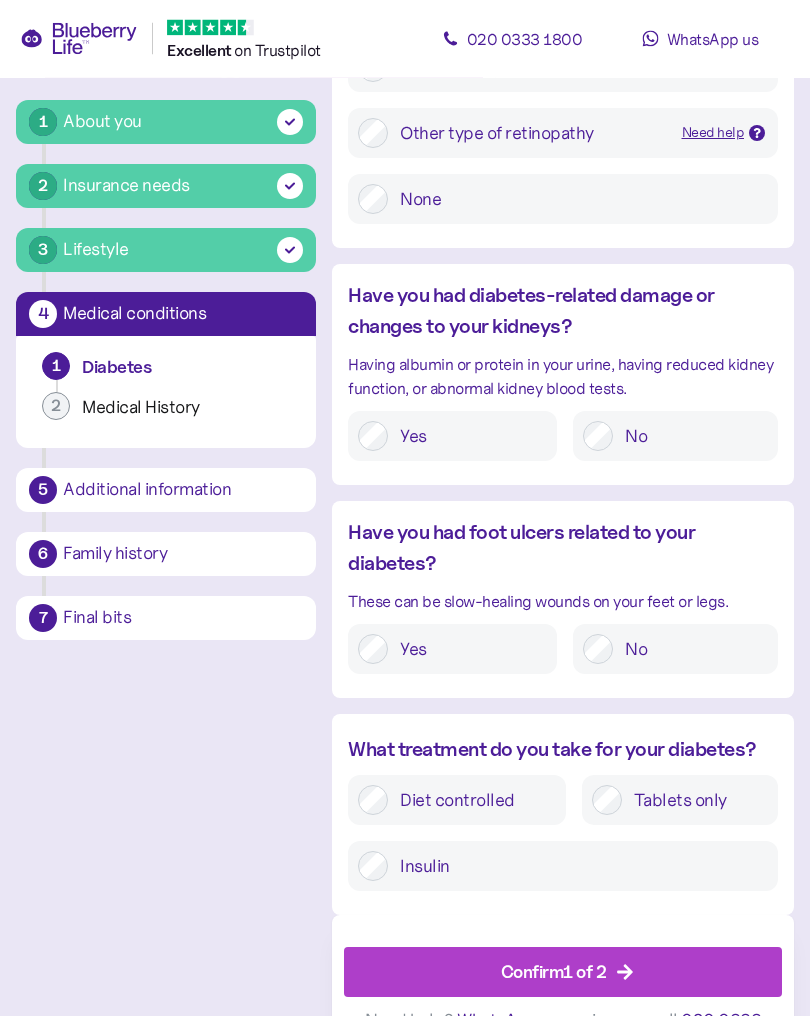 scroll, scrollTop: 2442, scrollLeft: 0, axis: vertical 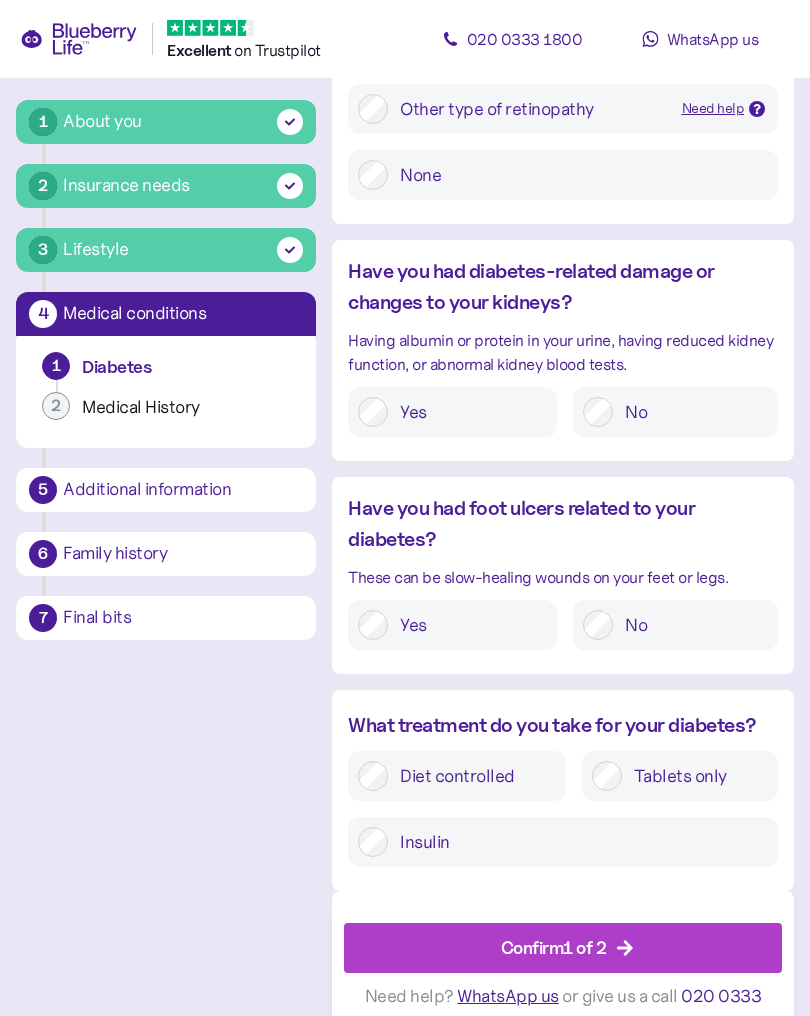 click on "Confirm  1 of 2" at bounding box center (567, 948) 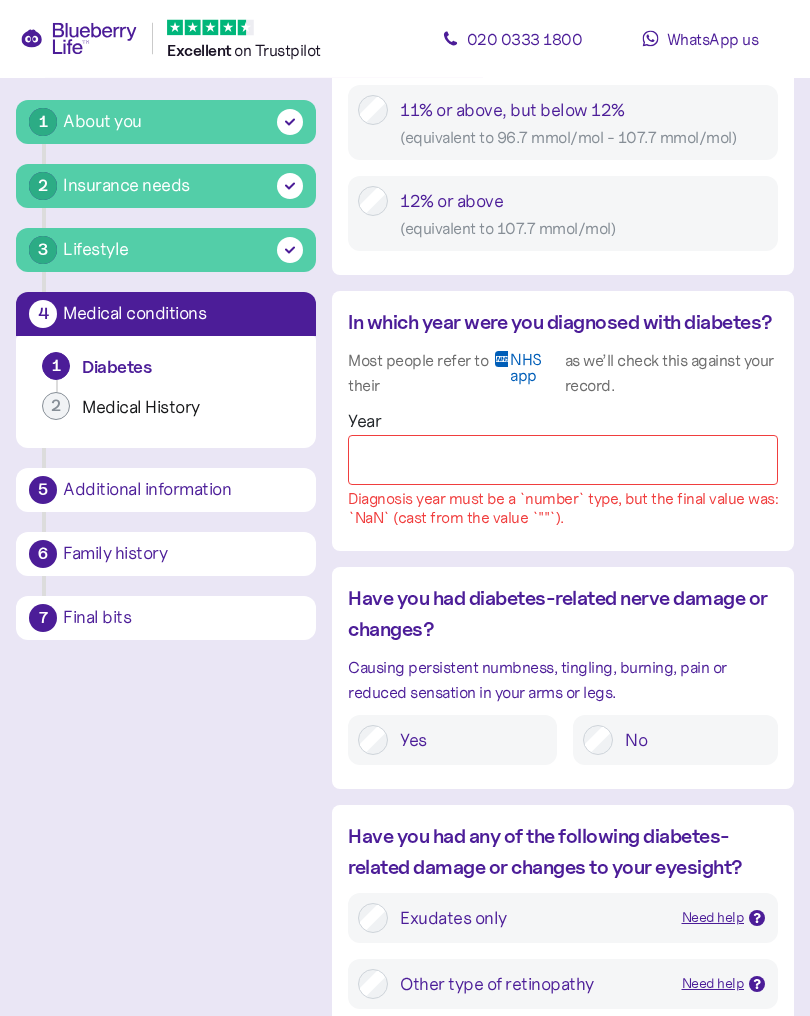 scroll, scrollTop: 1587, scrollLeft: 0, axis: vertical 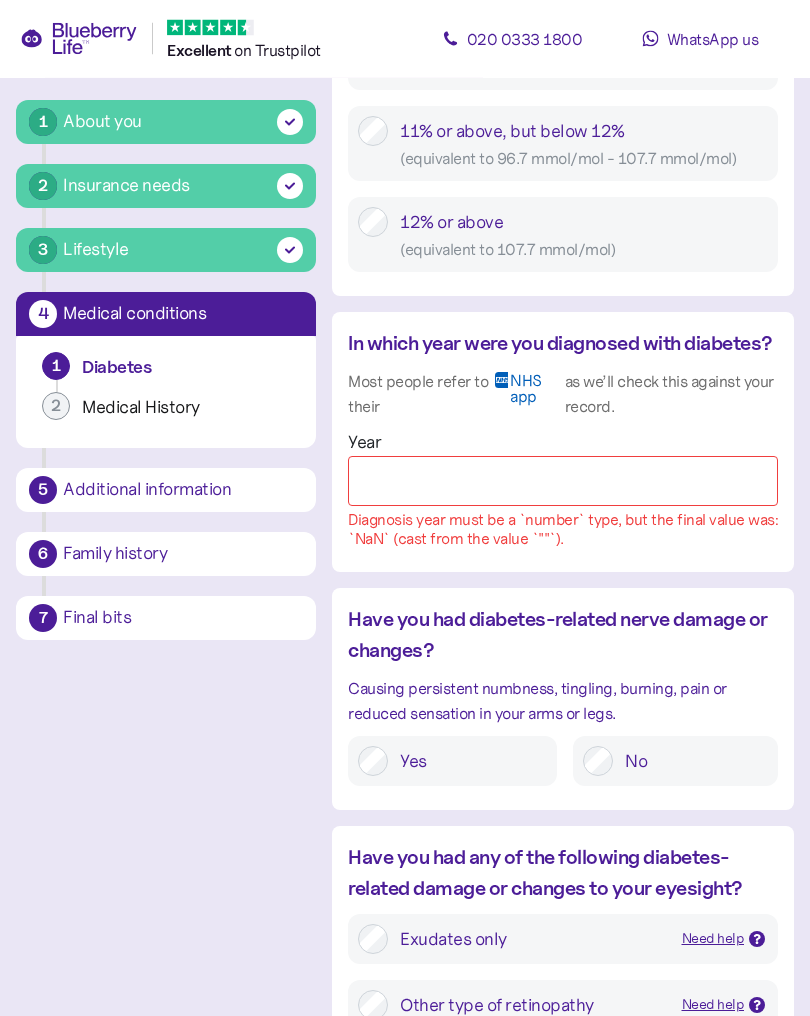 click on "Year" at bounding box center (563, 482) 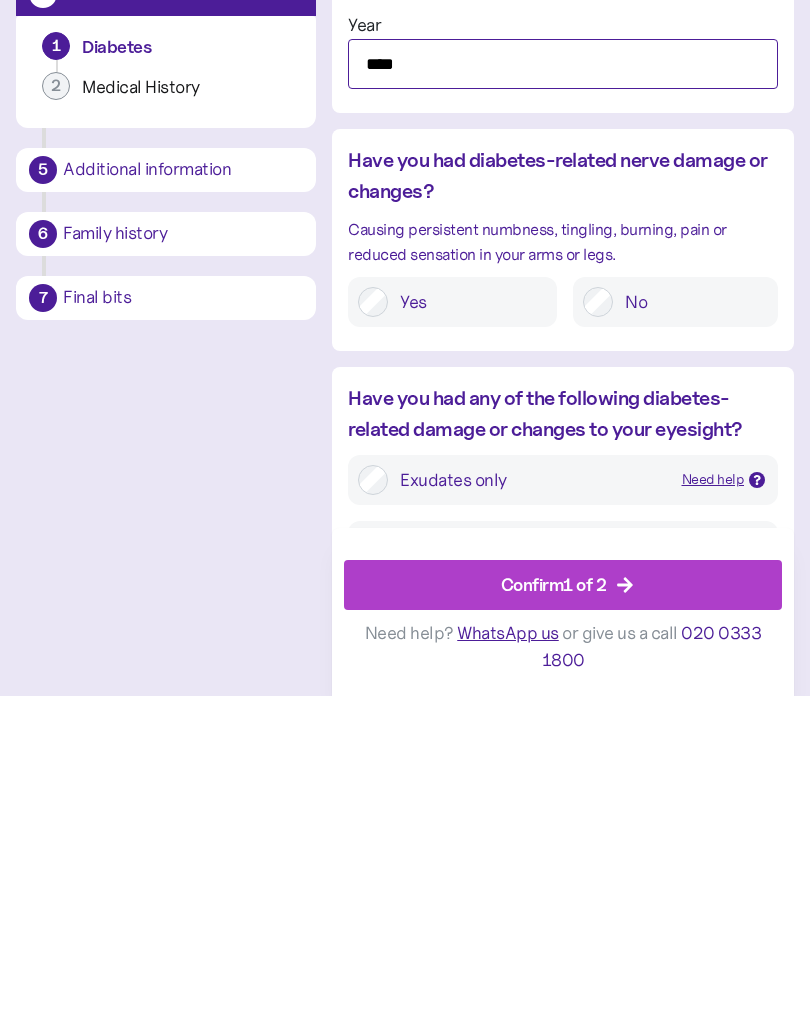 scroll, scrollTop: 1701, scrollLeft: 0, axis: vertical 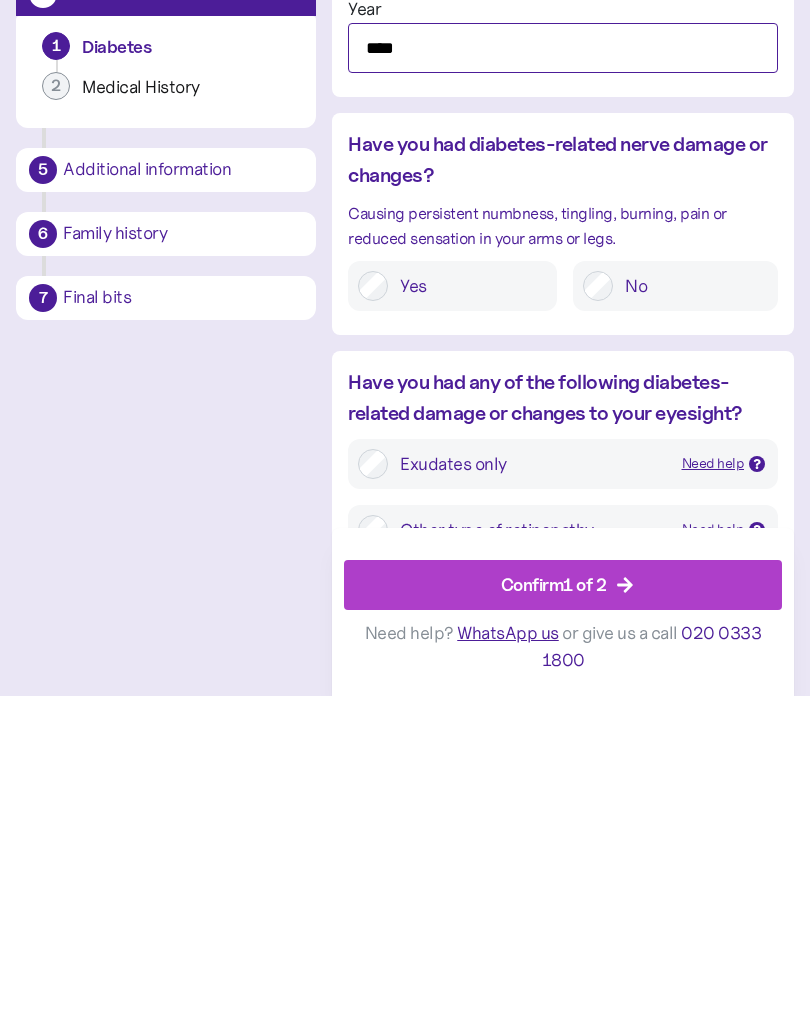 type on "****" 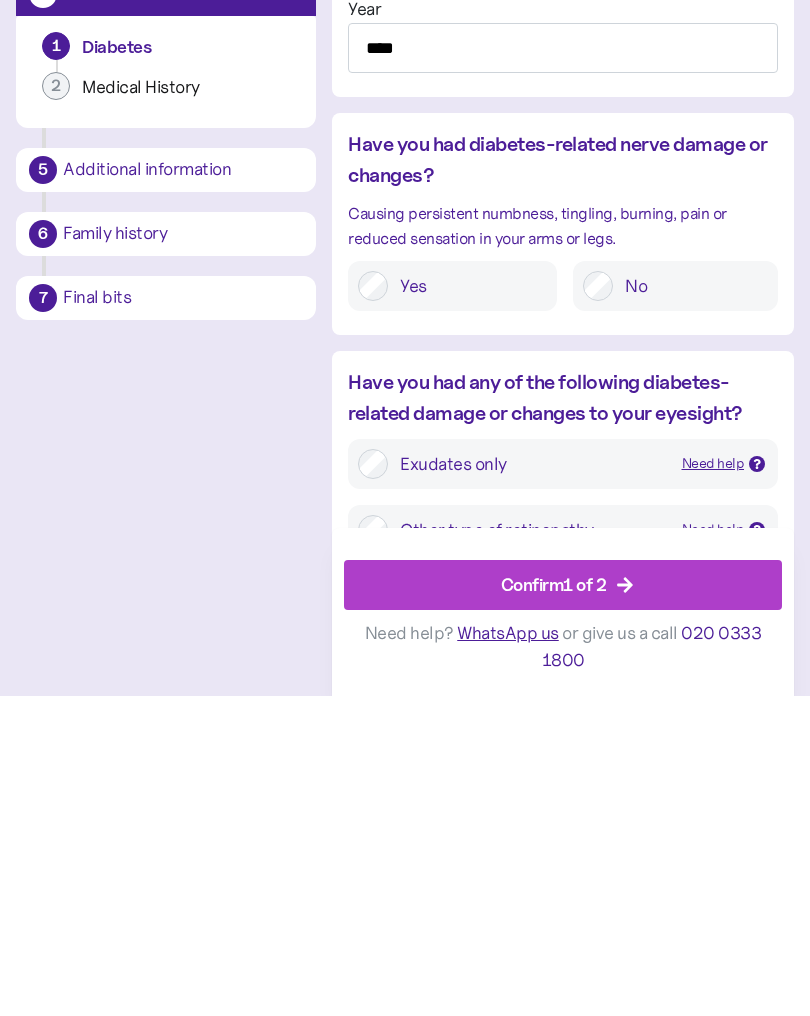 click on "Confirm  1 of 2" at bounding box center (567, 904) 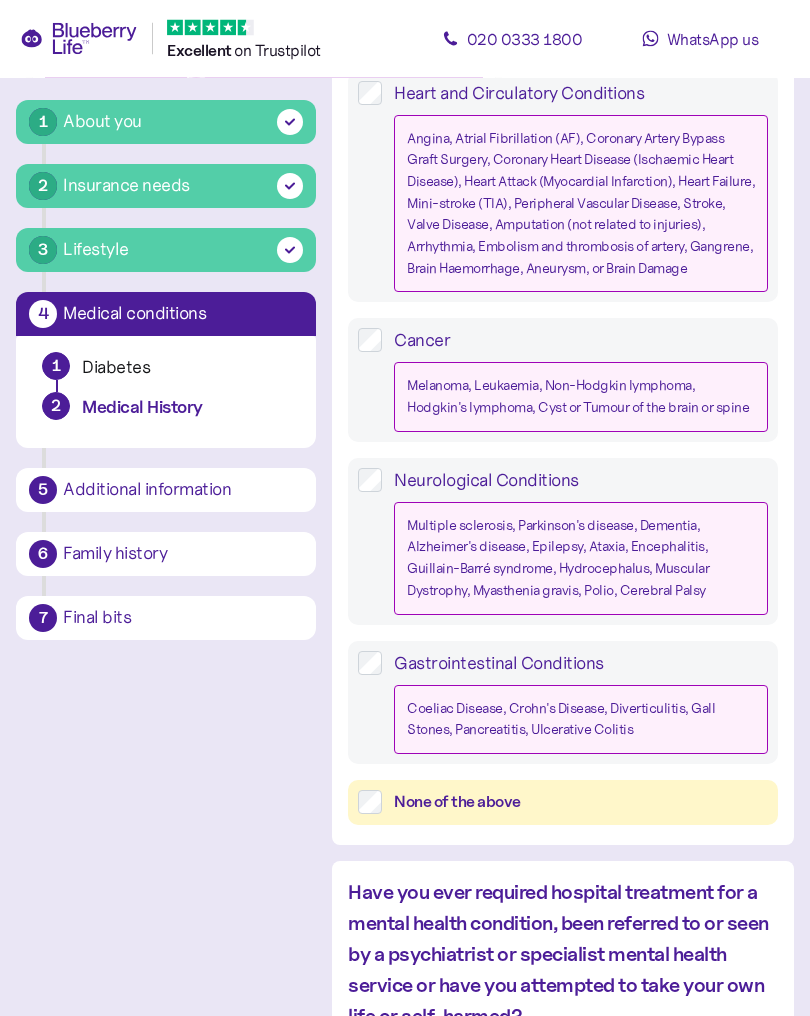 scroll, scrollTop: 38, scrollLeft: 0, axis: vertical 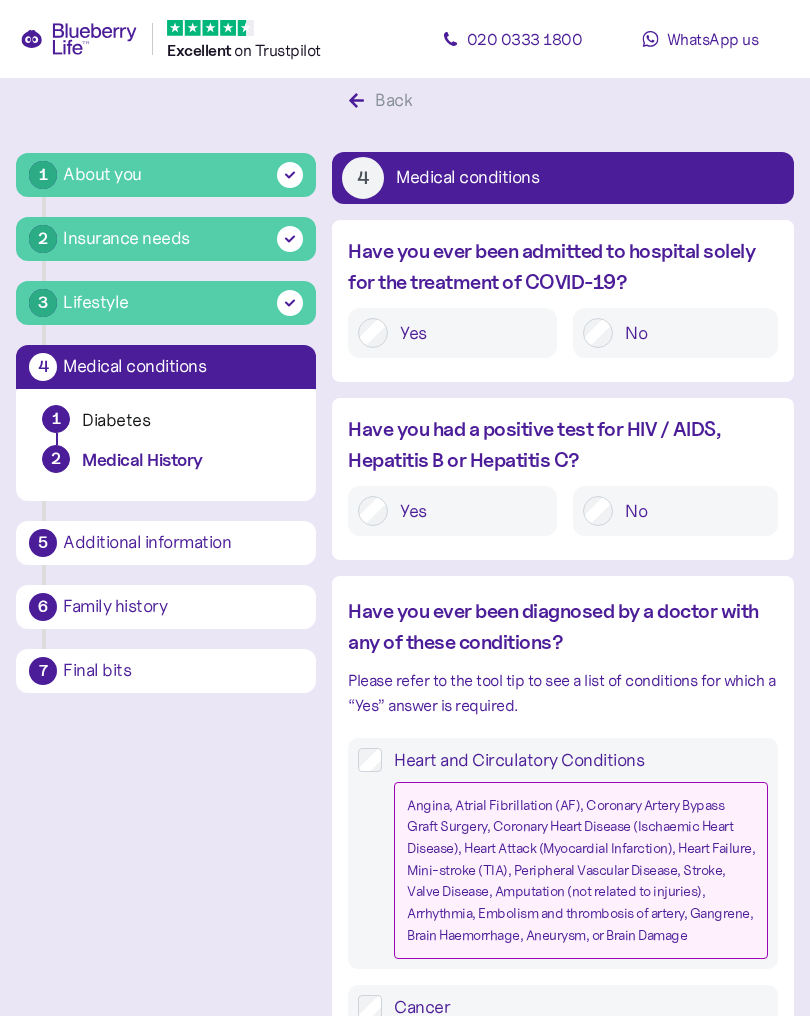 click on "No" at bounding box center (690, 333) 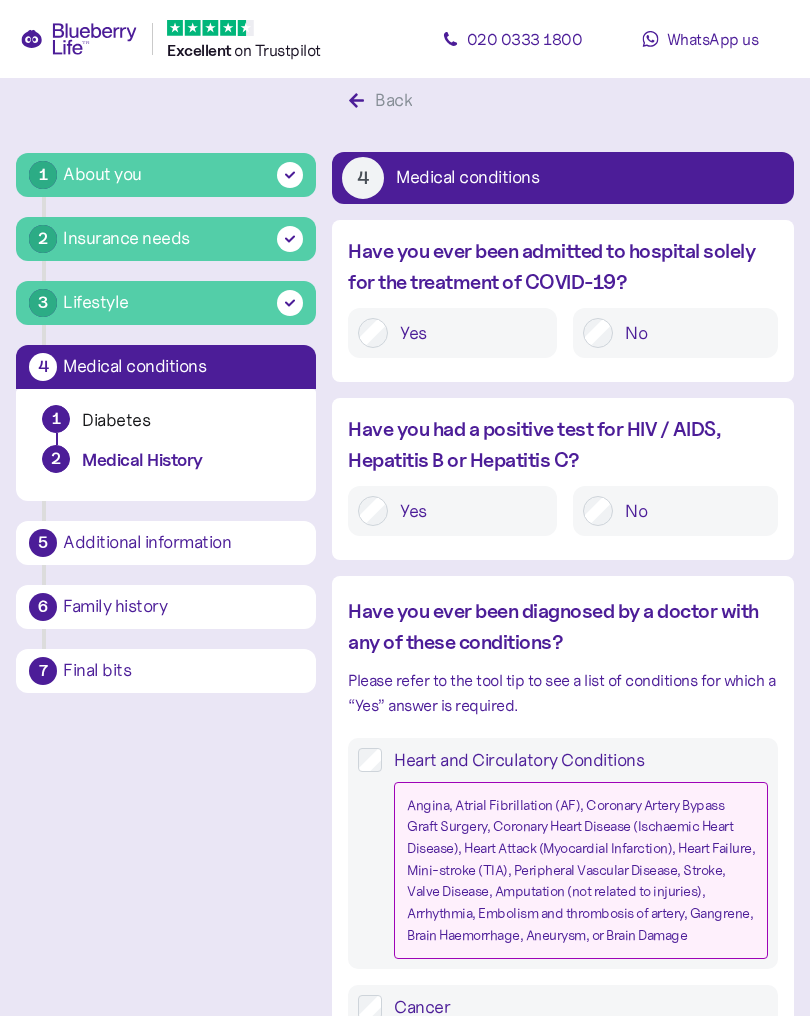 click on "No" at bounding box center [690, 511] 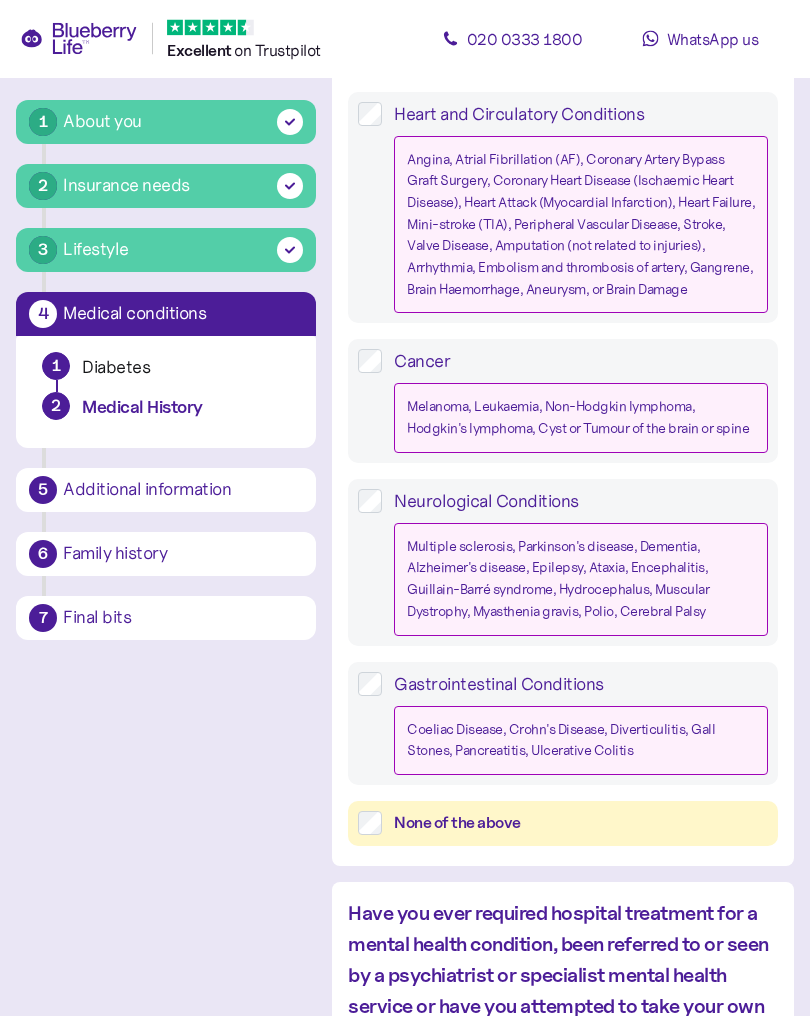 scroll, scrollTop: 685, scrollLeft: 0, axis: vertical 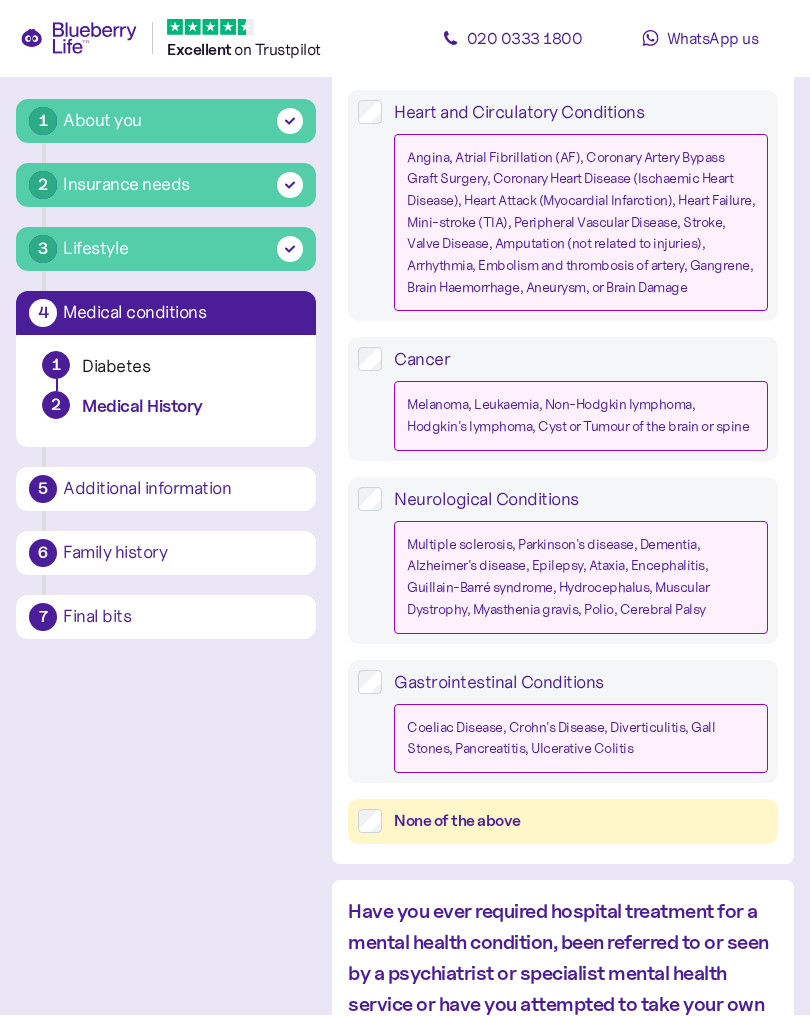 click on "None of the above" at bounding box center [575, 822] 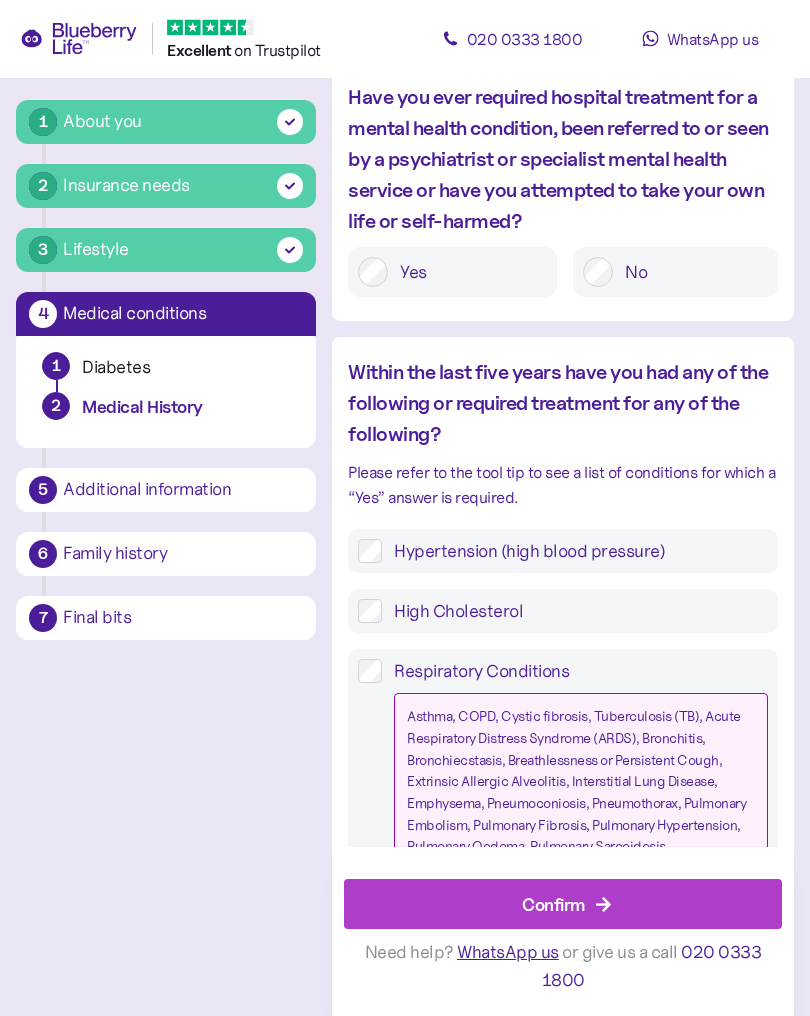 scroll, scrollTop: 1500, scrollLeft: 0, axis: vertical 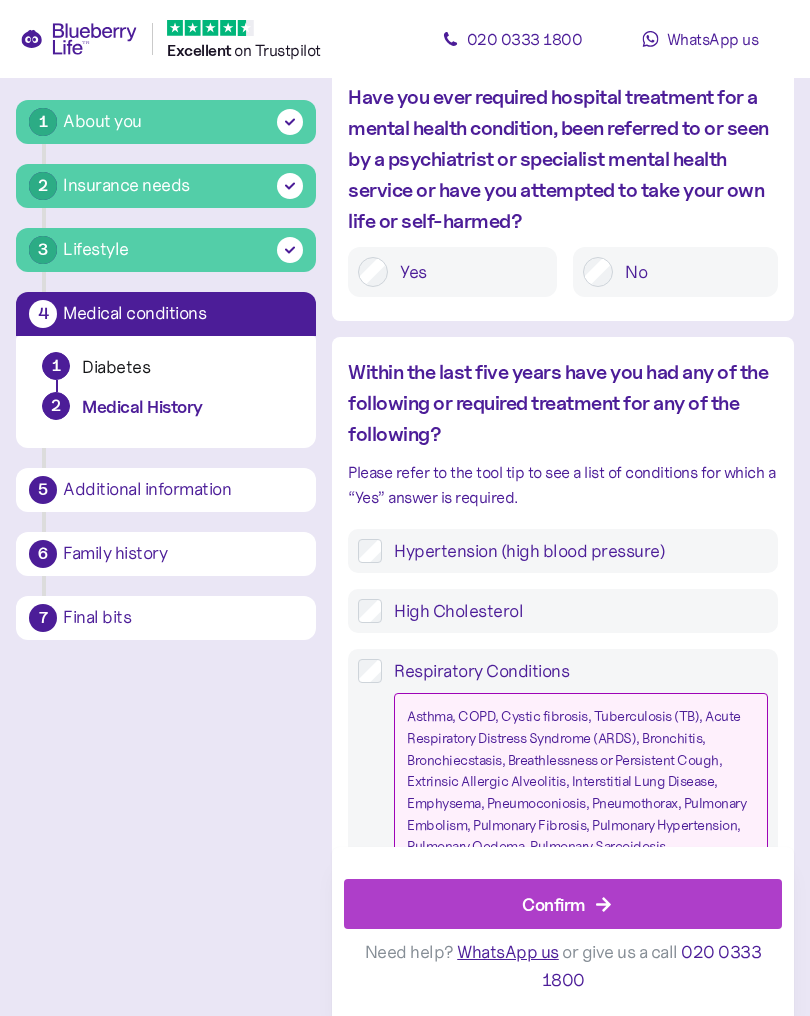 click on "High Cholesterol" at bounding box center [563, 611] 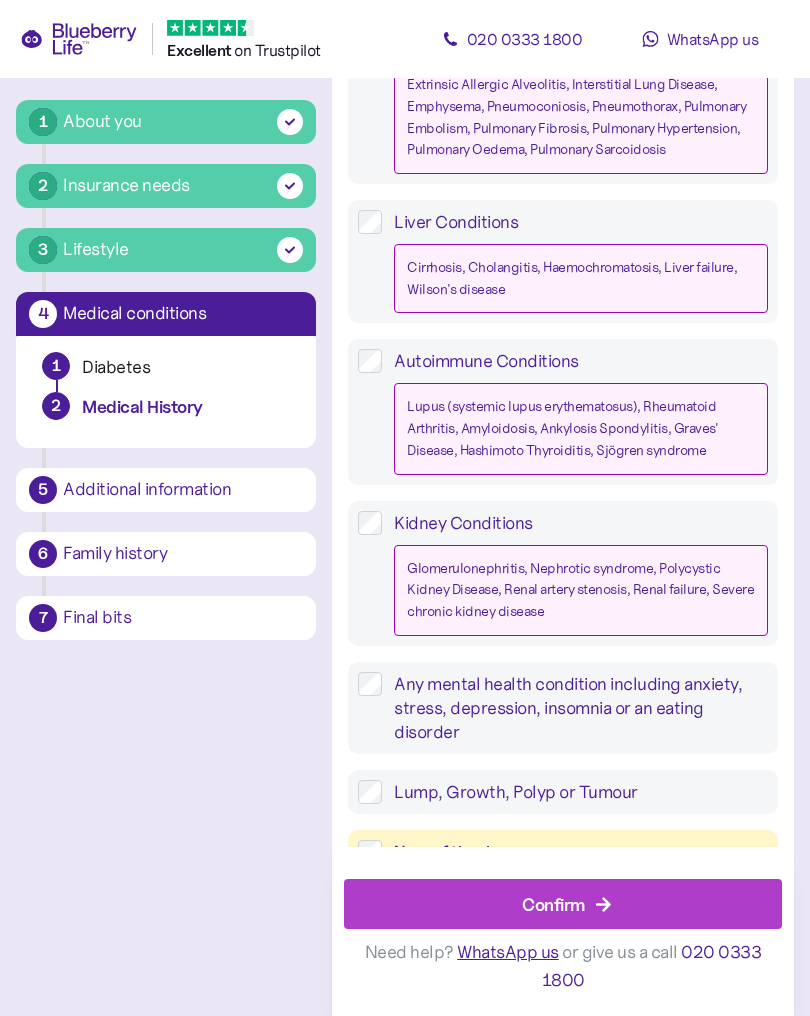 scroll, scrollTop: 2214, scrollLeft: 0, axis: vertical 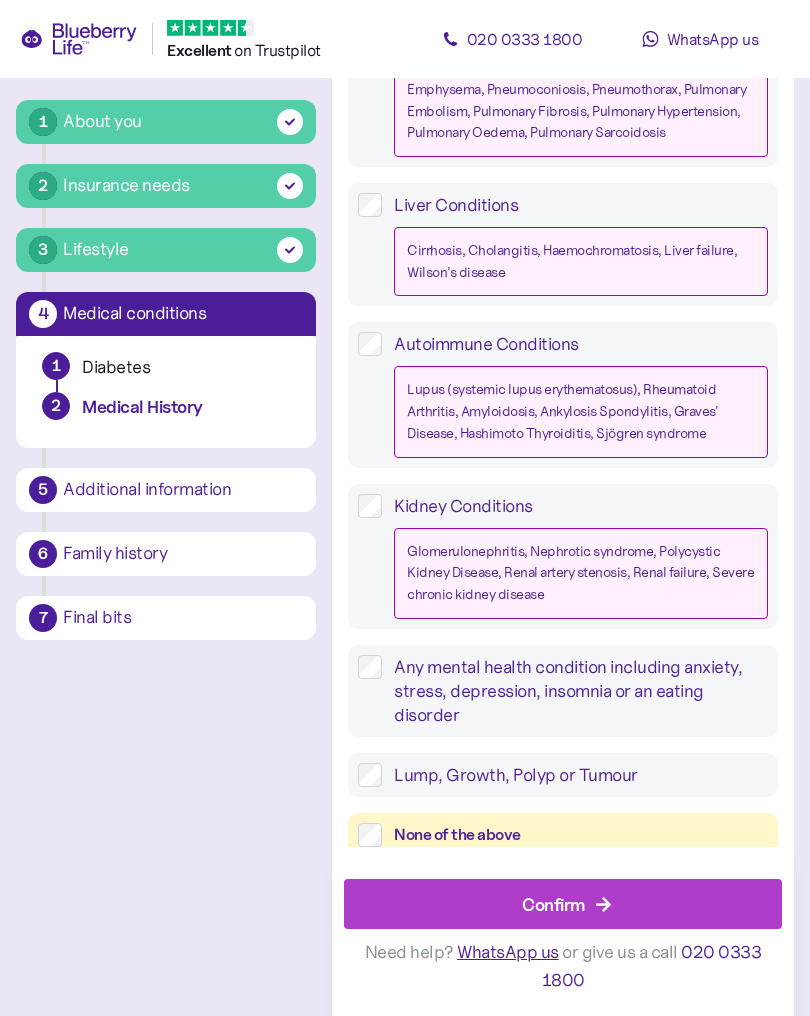 click on "Confirm" at bounding box center (567, 904) 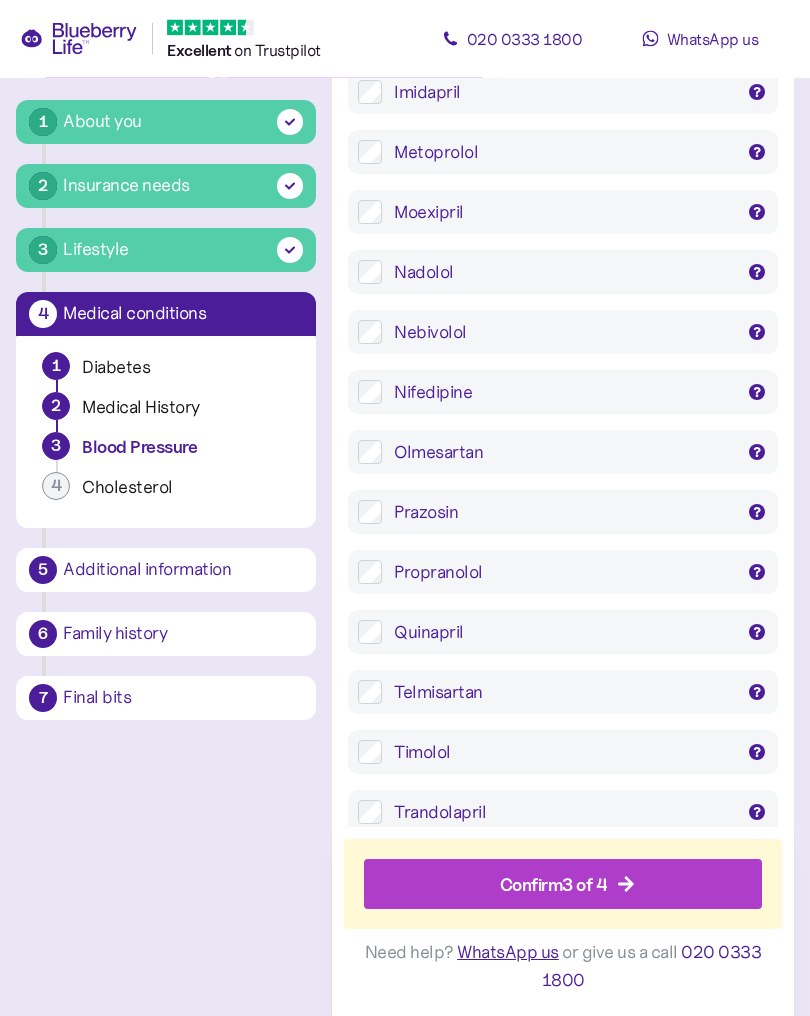 scroll, scrollTop: 2061, scrollLeft: 0, axis: vertical 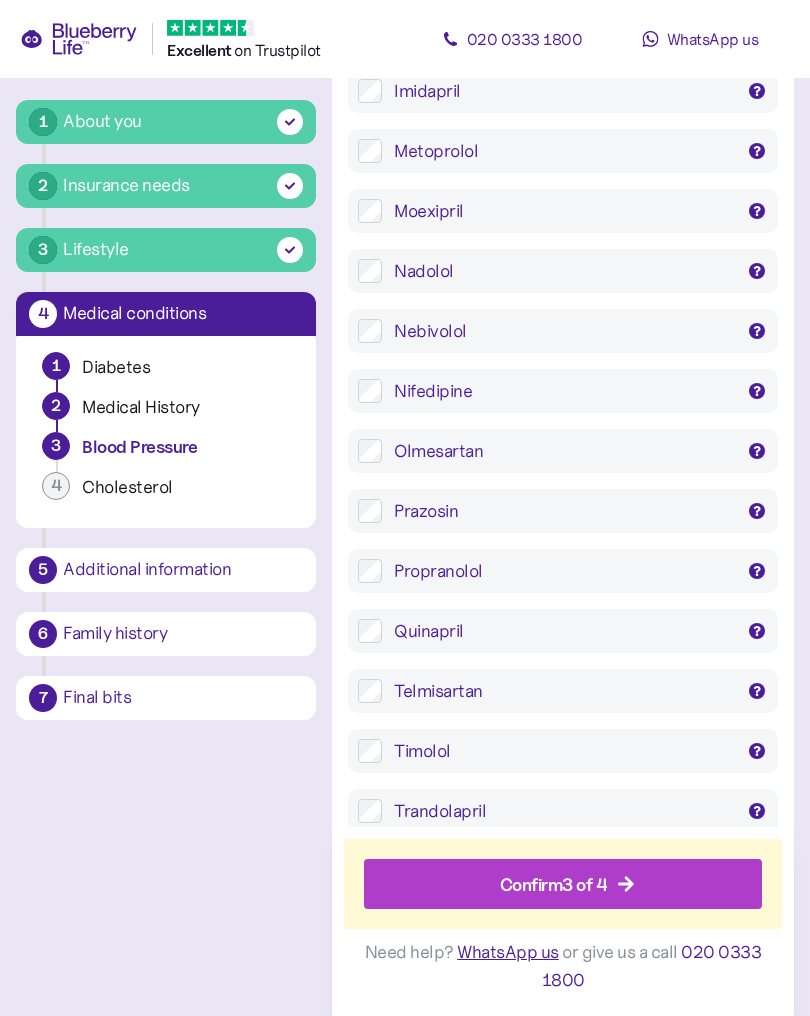 click on "Confirm  3 of 4" at bounding box center (567, 884) 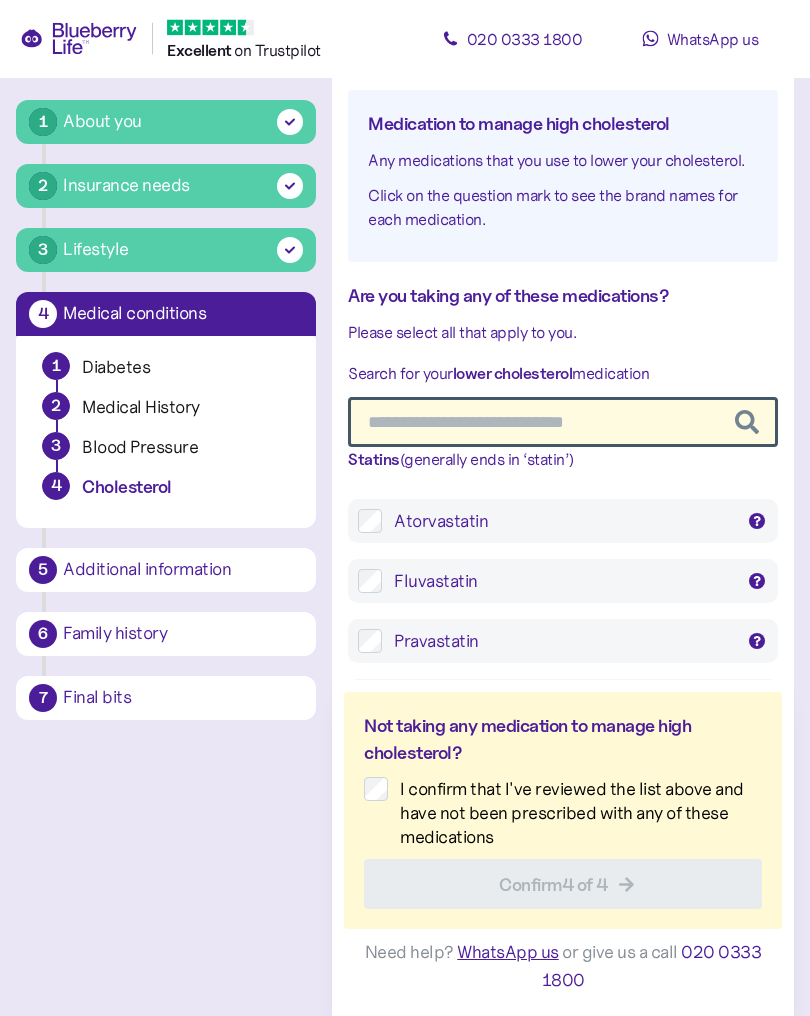 scroll, scrollTop: 38, scrollLeft: 0, axis: vertical 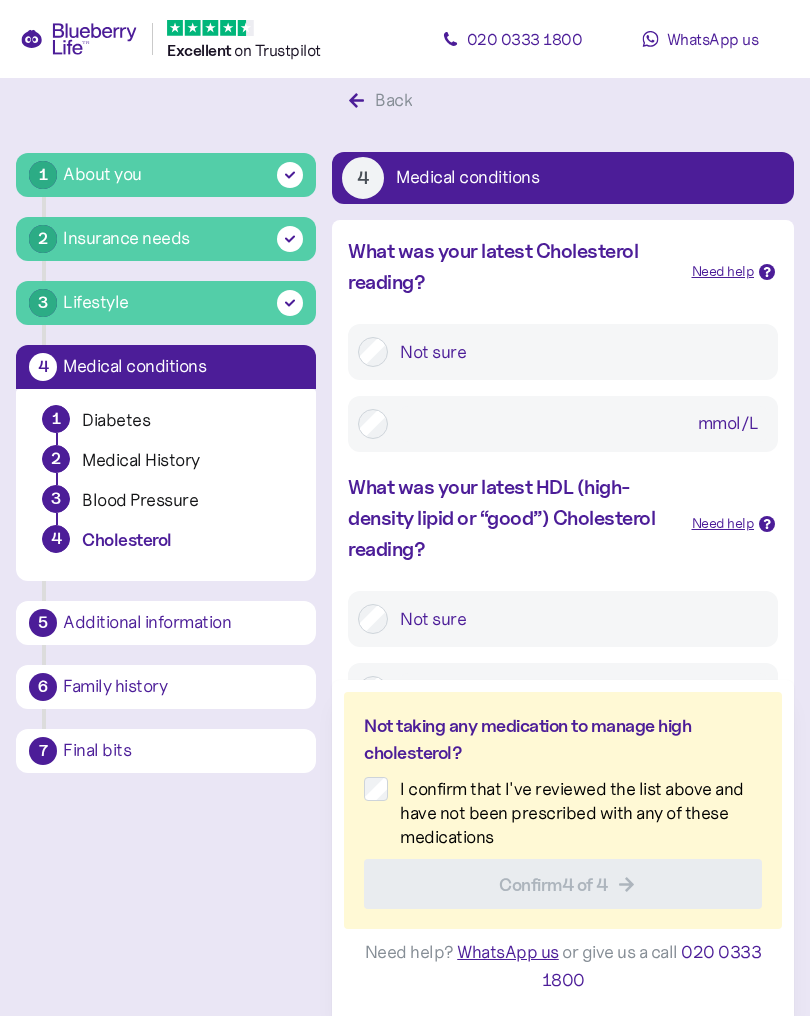 click on "Not sure" at bounding box center [578, 352] 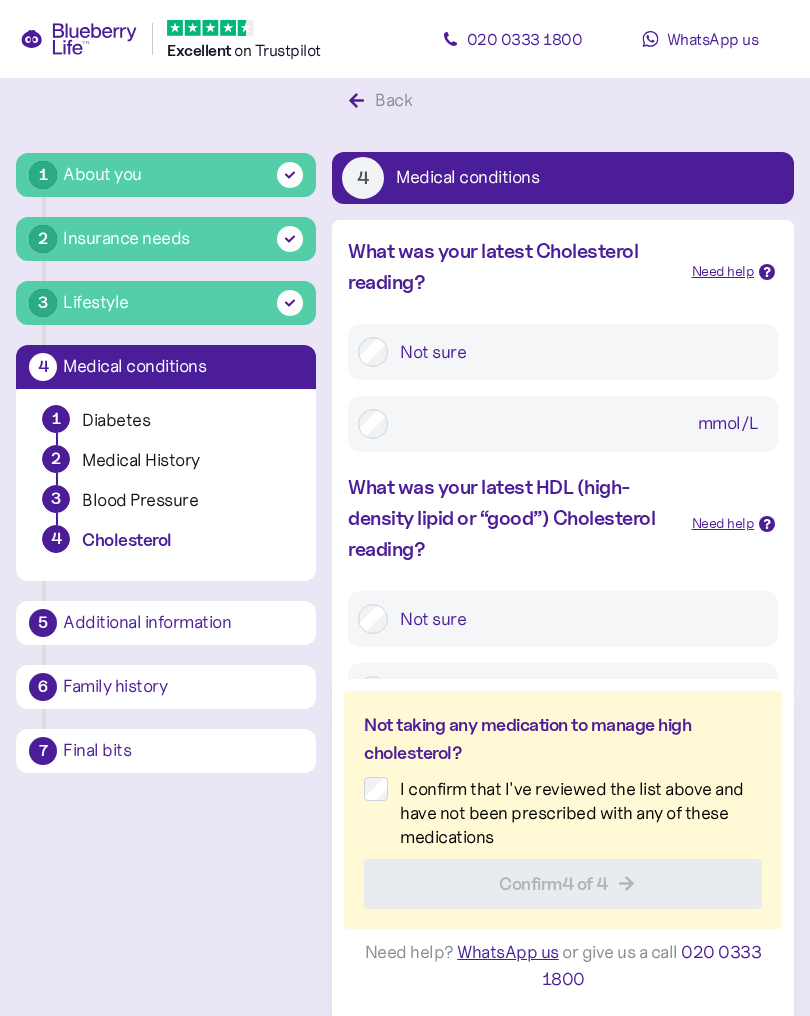 click on "I confirm that I've reviewed the list above and have not been prescribed with any of these medications" at bounding box center (575, 813) 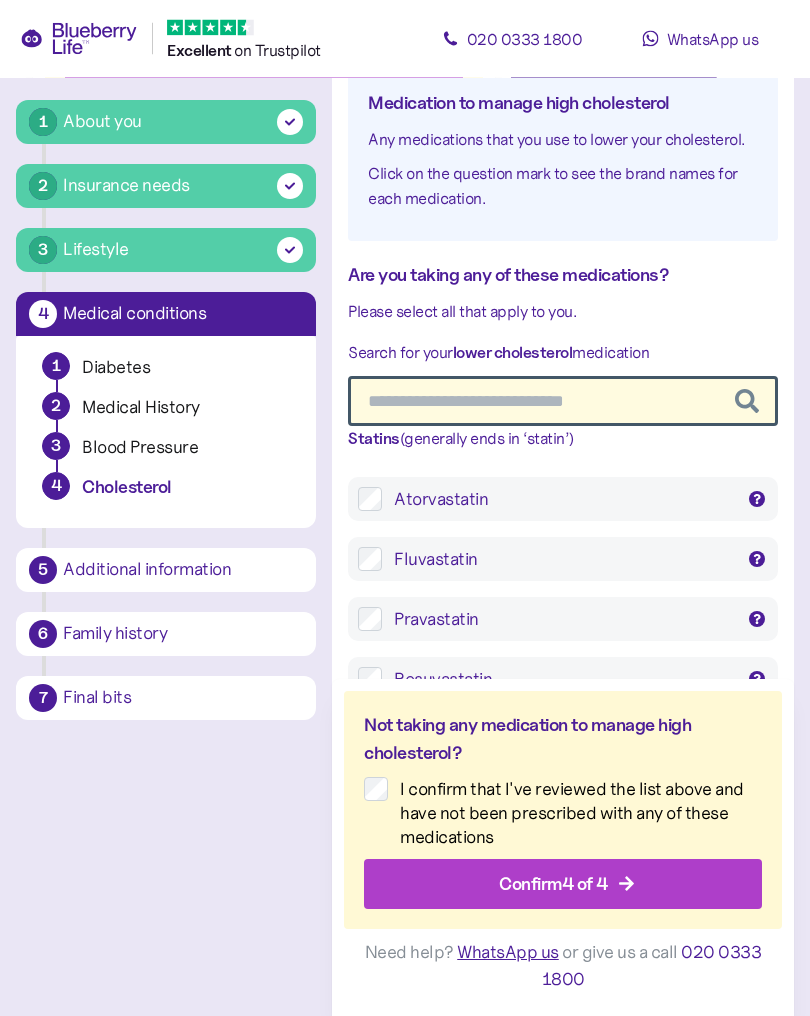 scroll, scrollTop: 1148, scrollLeft: 0, axis: vertical 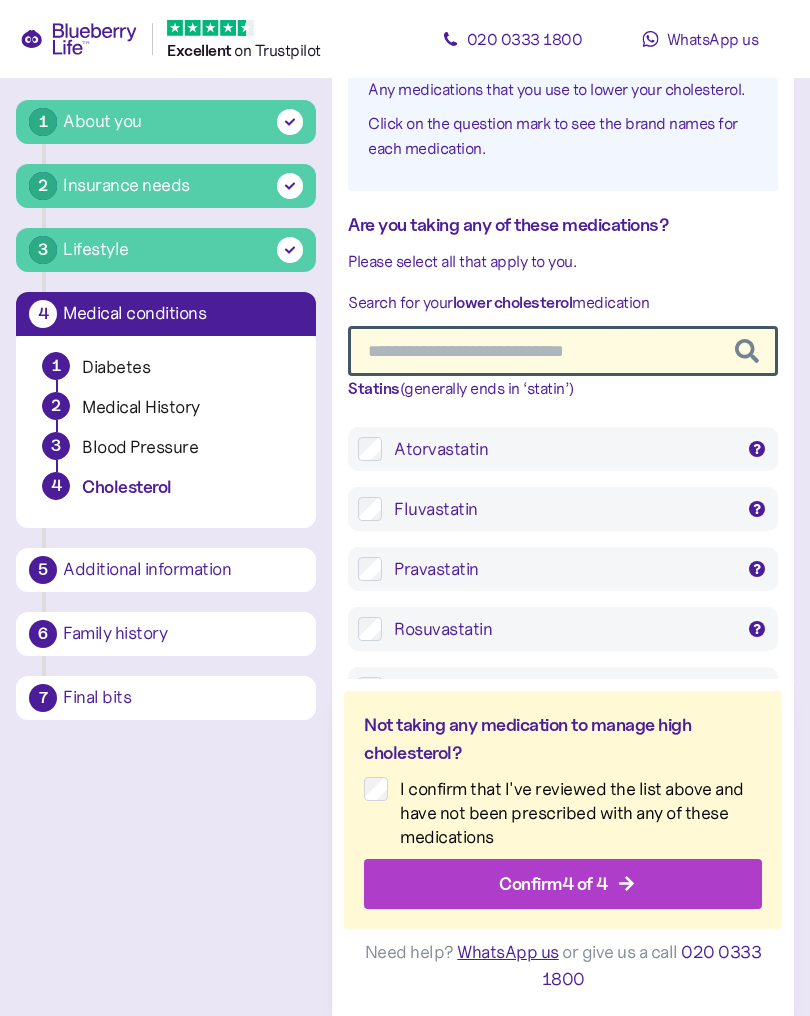 click on "[MEDICATION] [MEDICATION]" at bounding box center (575, 449) 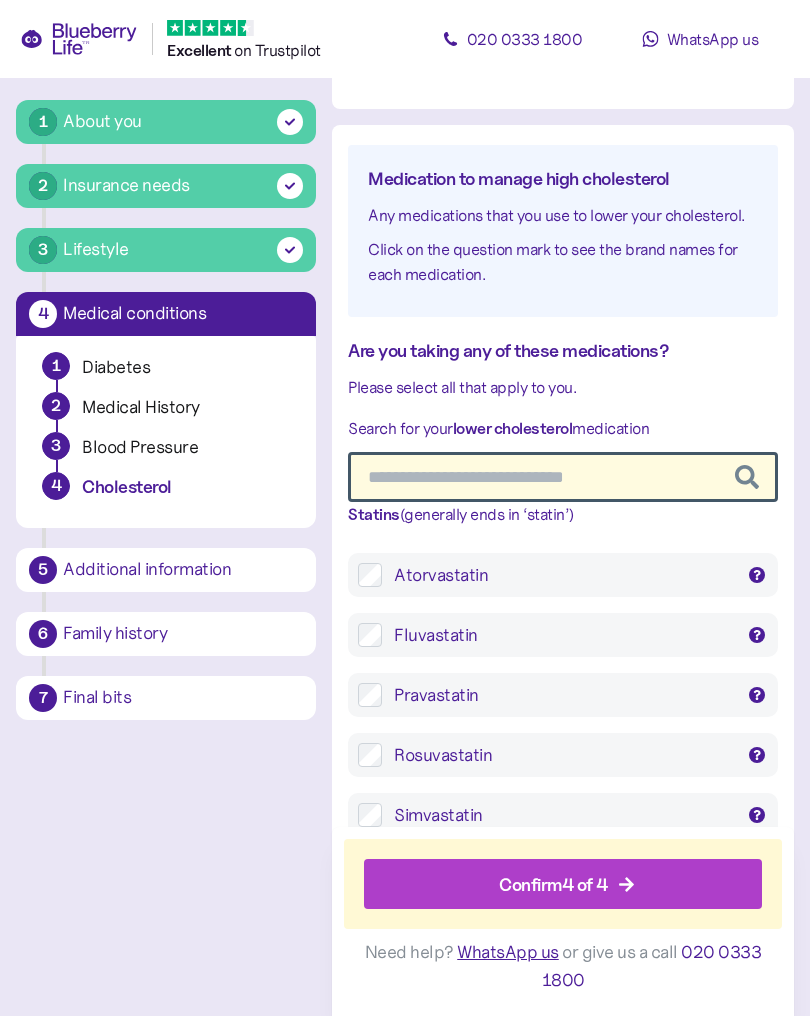 click on "Confirm  4 of 4" at bounding box center [553, 884] 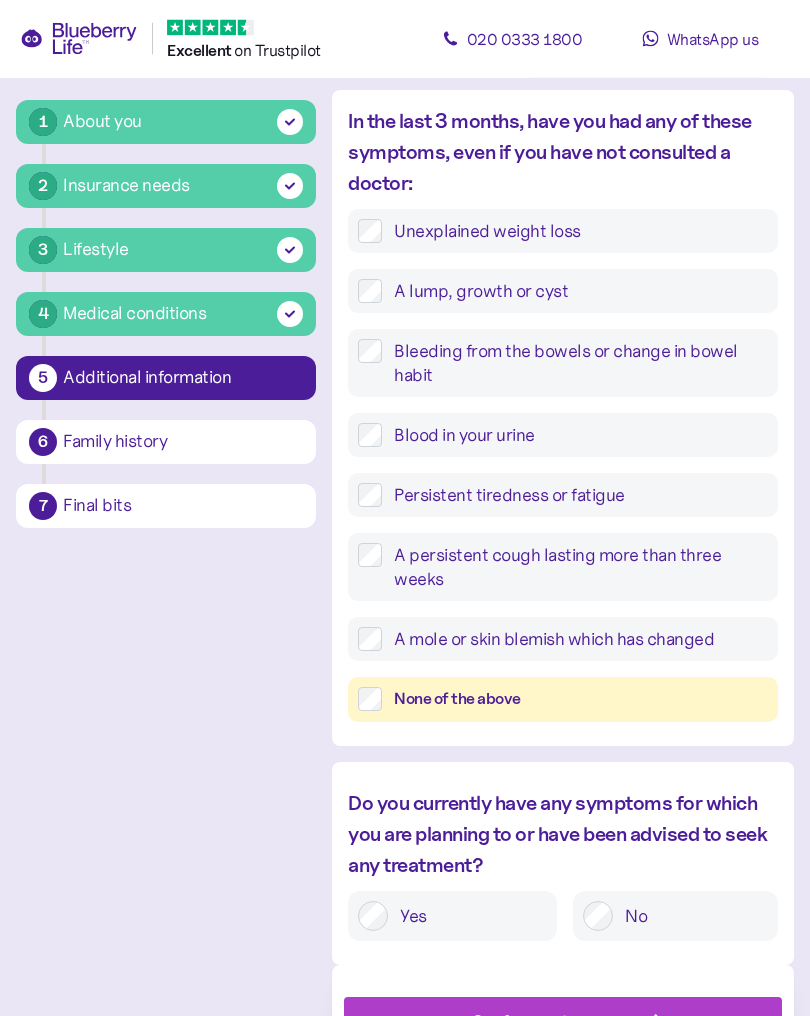 scroll, scrollTop: 856, scrollLeft: 0, axis: vertical 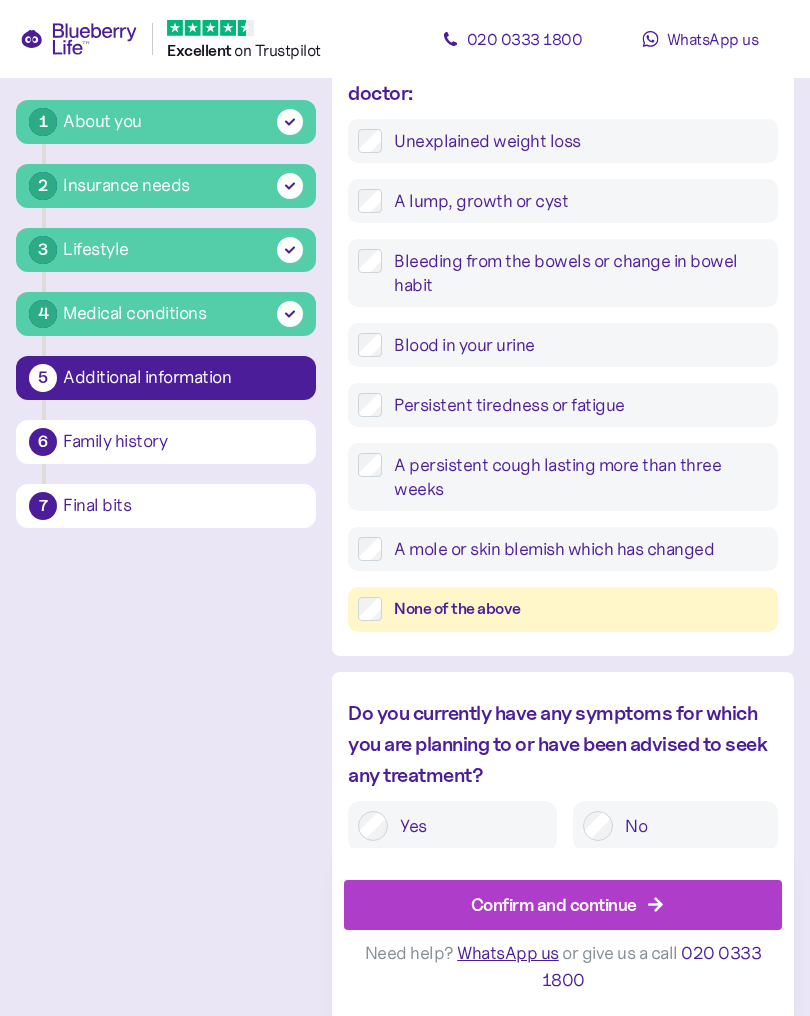 click on "Confirm and continue" at bounding box center (554, 904) 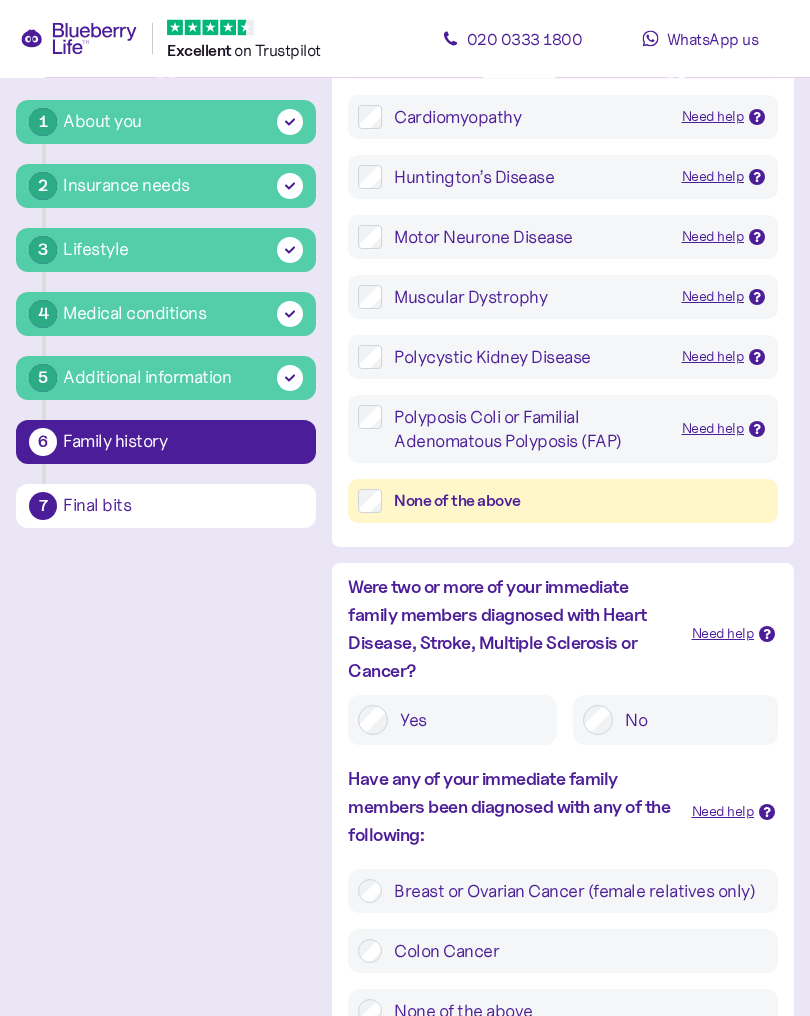 scroll, scrollTop: 38, scrollLeft: 0, axis: vertical 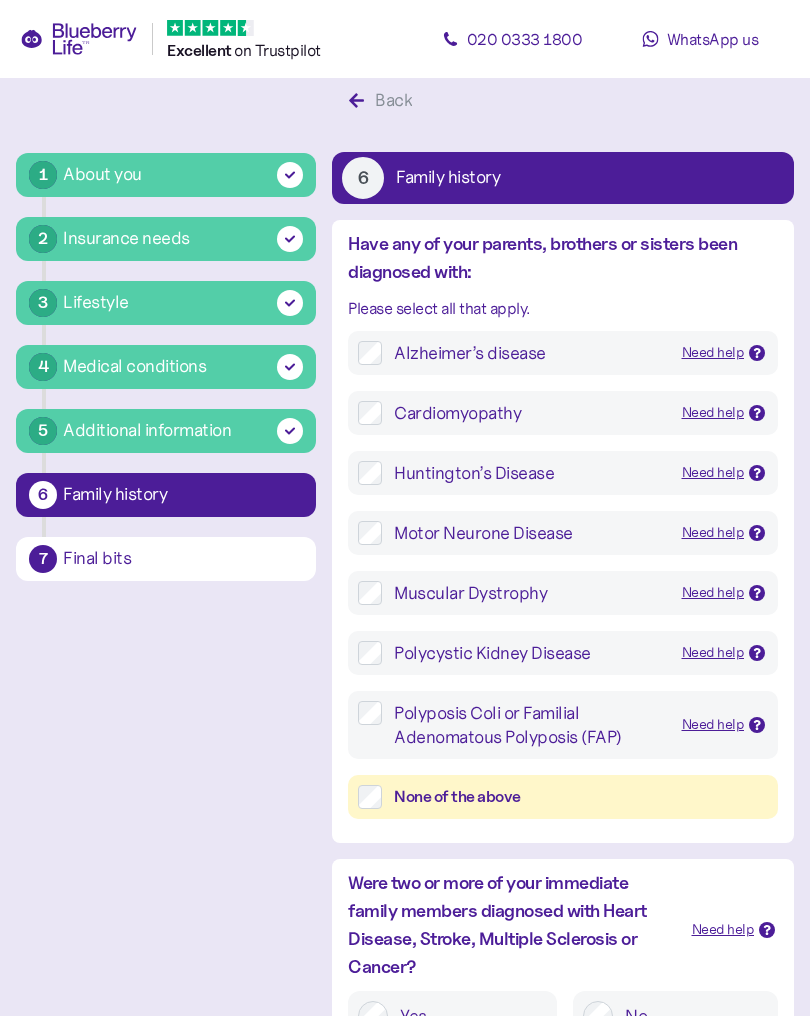 click on "None of the above" at bounding box center [575, 797] 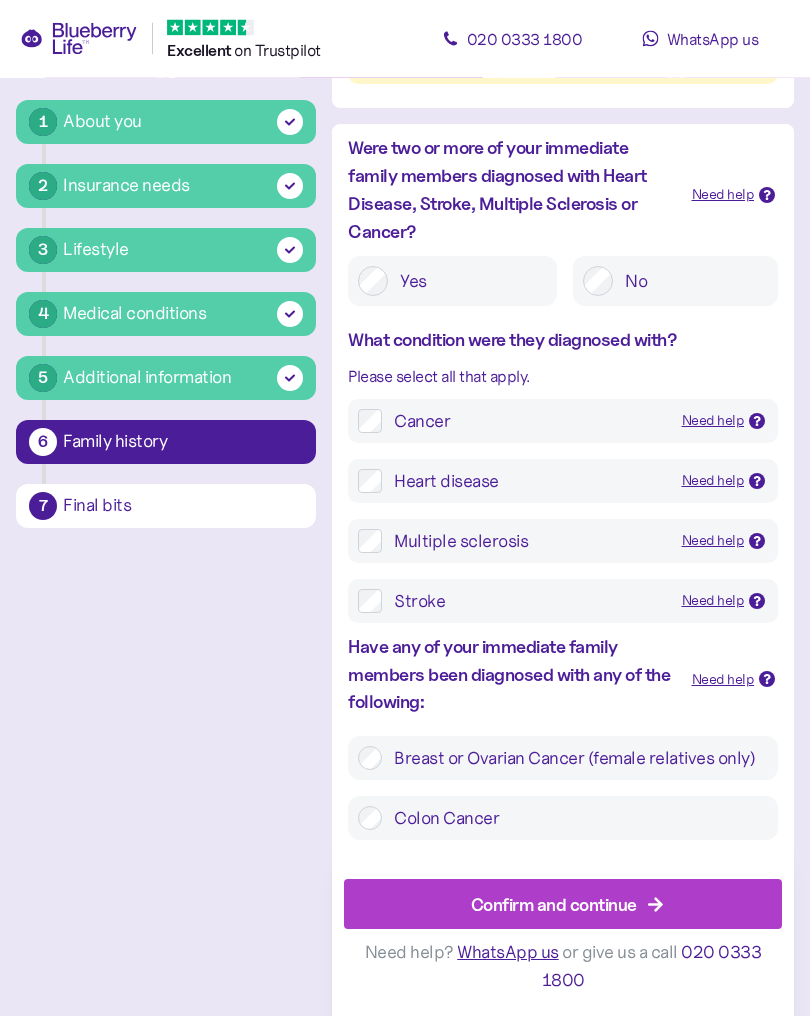 scroll, scrollTop: 773, scrollLeft: 0, axis: vertical 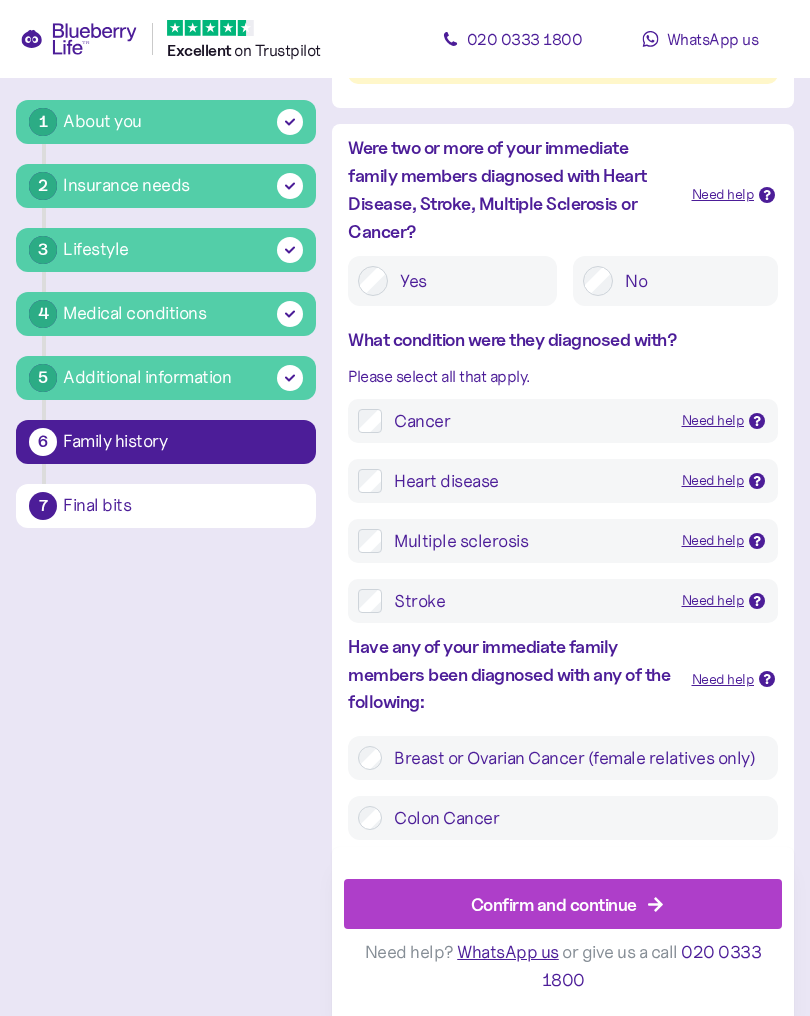 click on "Confirm and continue" at bounding box center (567, 904) 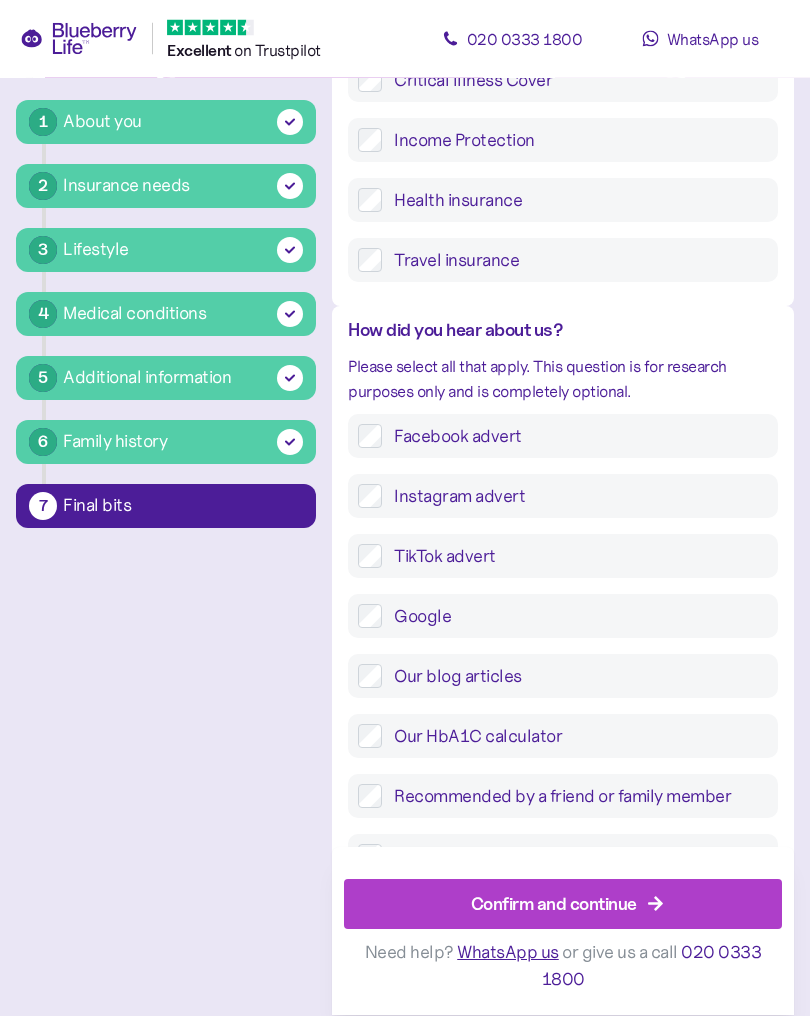 scroll, scrollTop: 385, scrollLeft: 0, axis: vertical 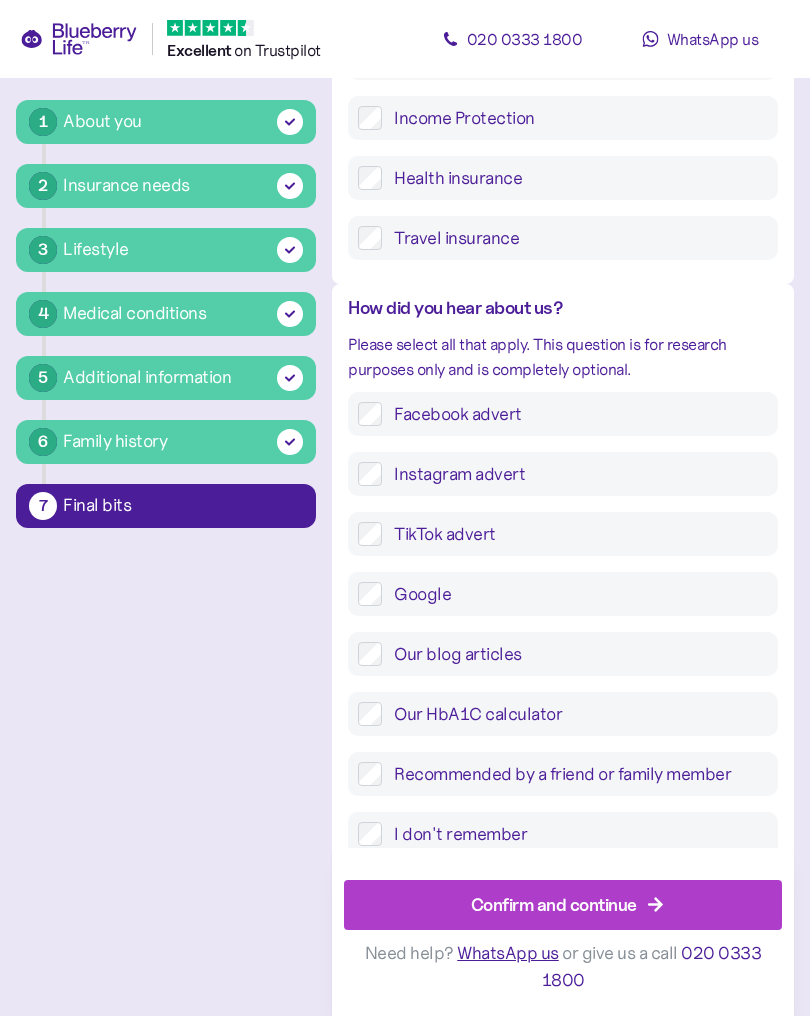 click on "Confirm and continue" at bounding box center [554, 904] 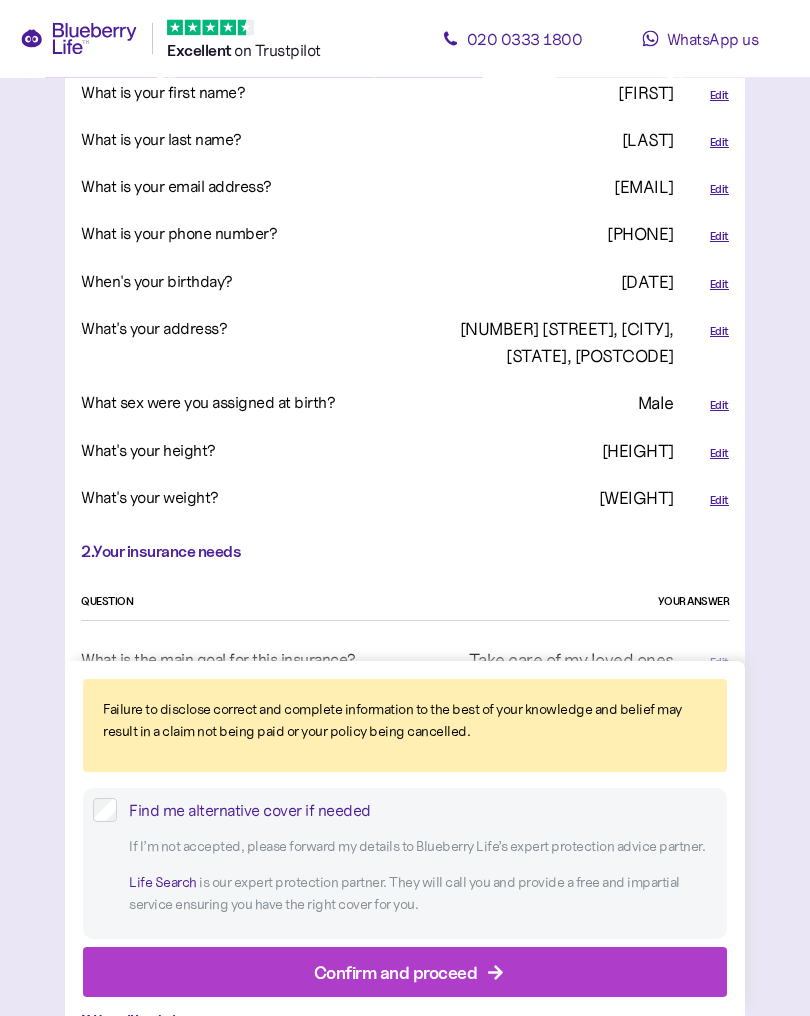 scroll, scrollTop: 751, scrollLeft: 0, axis: vertical 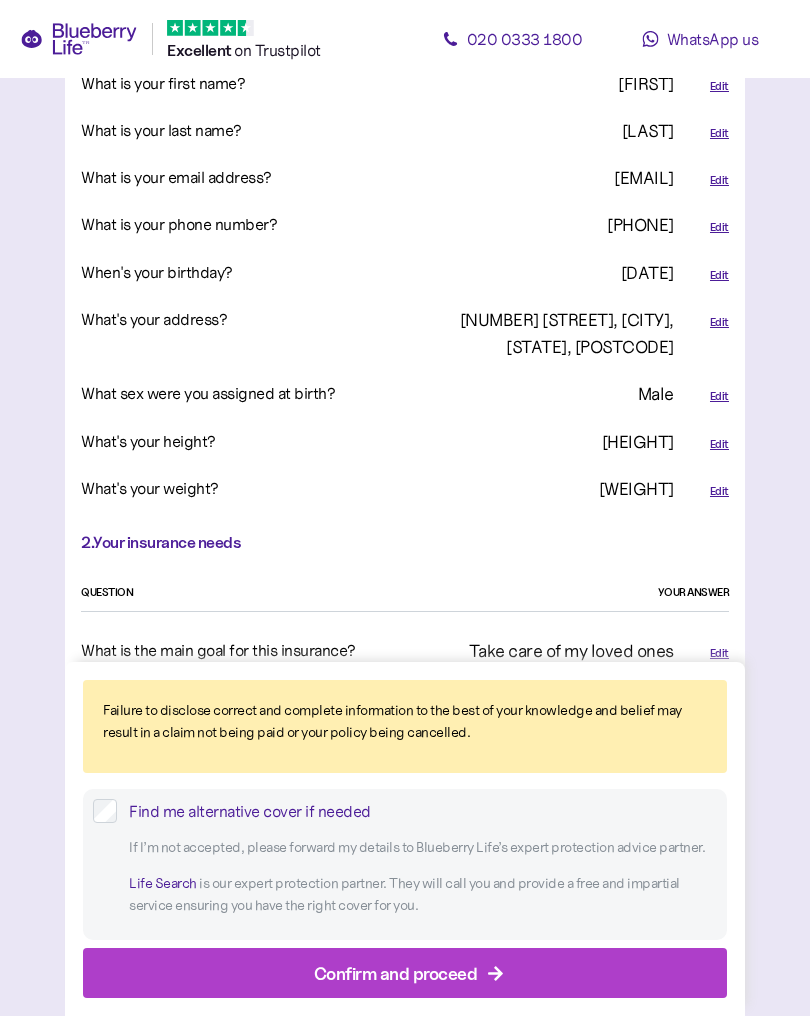 click on "Confirm and proceed" at bounding box center [409, 973] 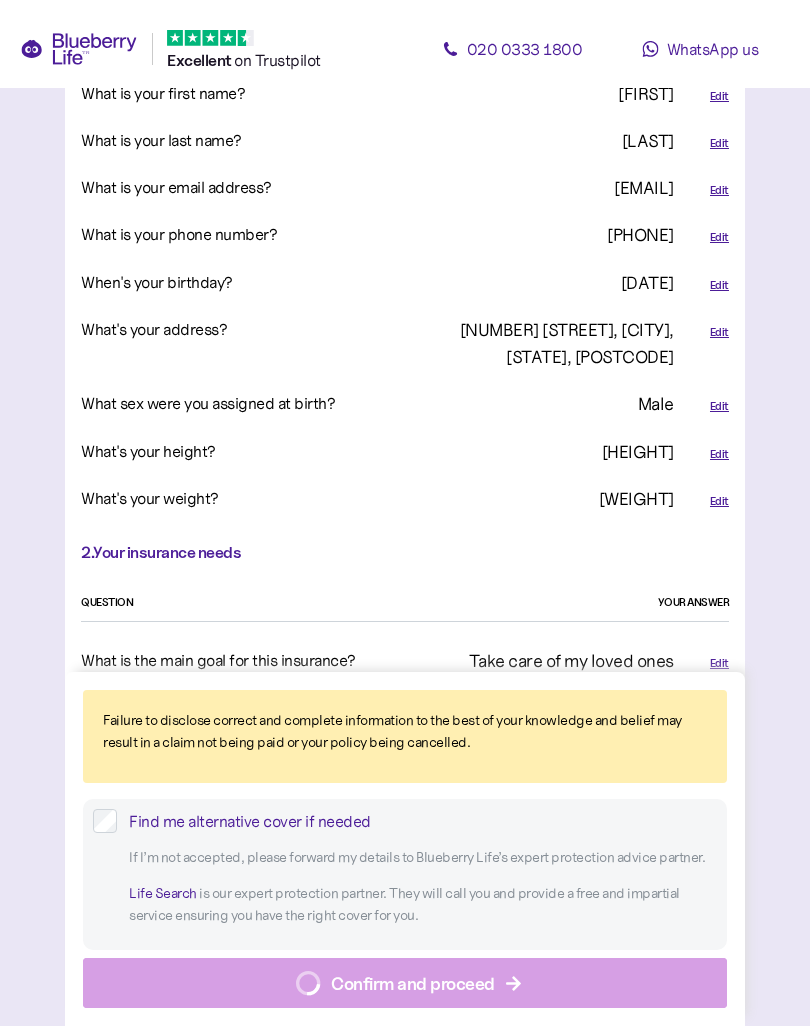 scroll, scrollTop: 0, scrollLeft: 0, axis: both 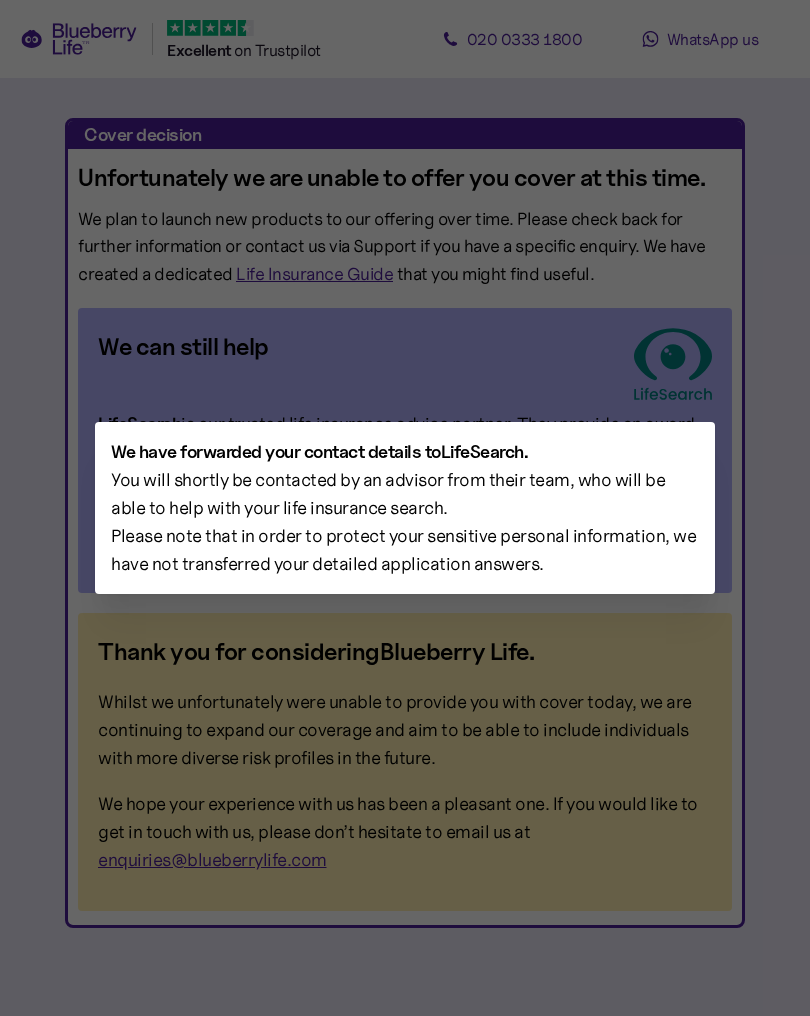 click at bounding box center [405, 508] 